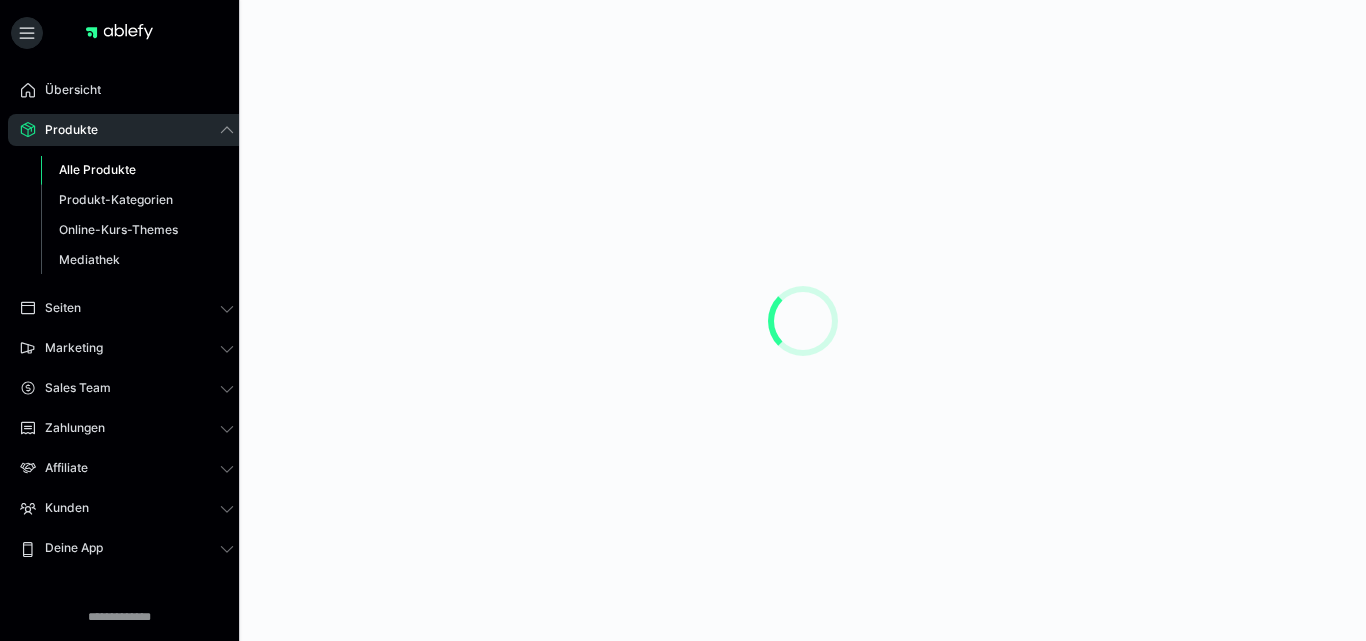 scroll, scrollTop: 0, scrollLeft: 0, axis: both 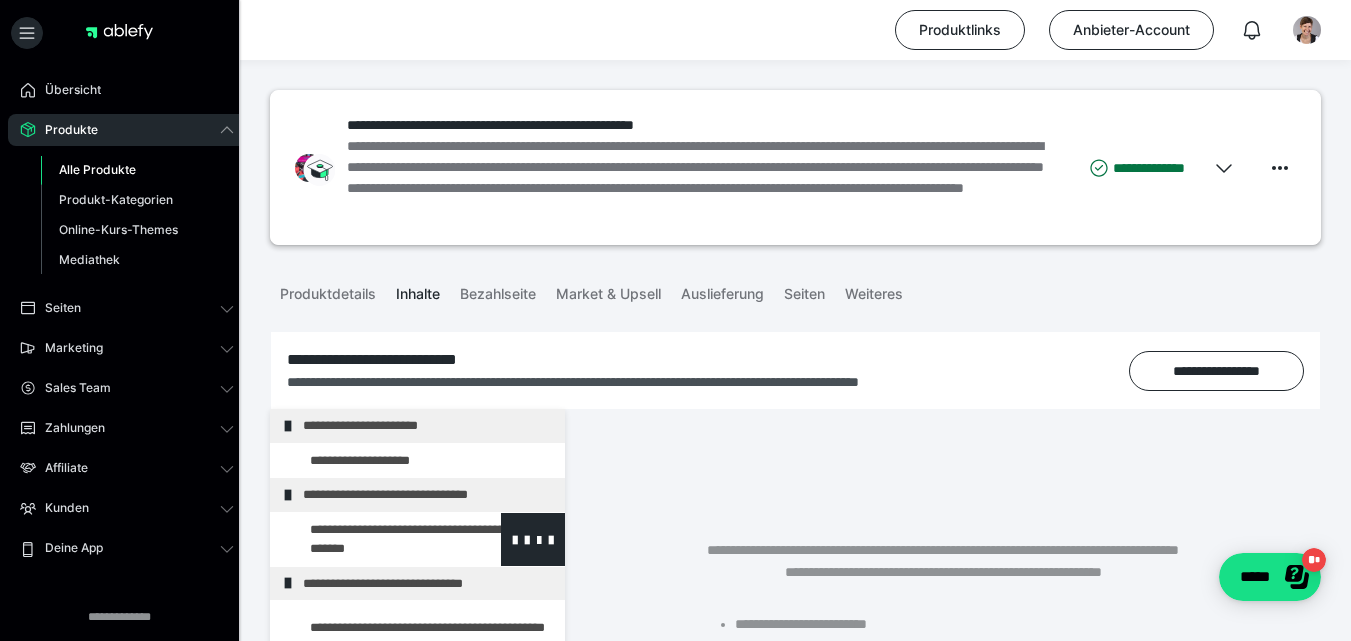 click at bounding box center (375, 539) 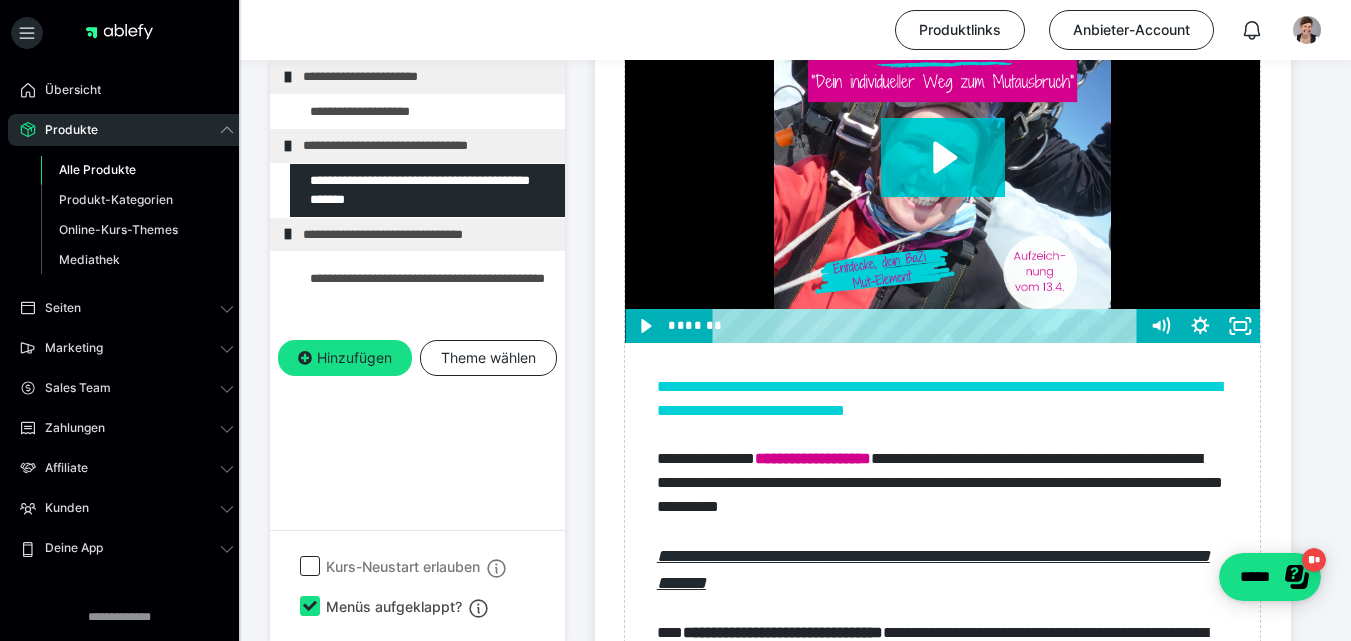 scroll, scrollTop: 784, scrollLeft: 0, axis: vertical 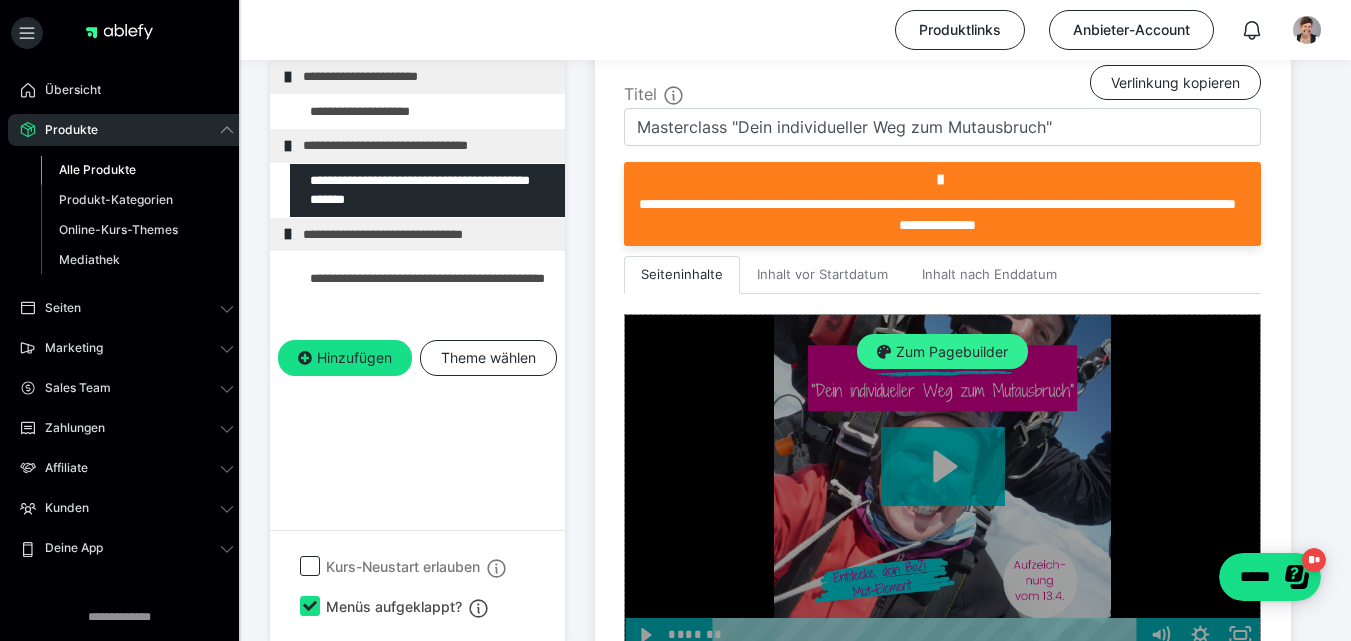 click on "Zum Pagebuilder" at bounding box center [942, 352] 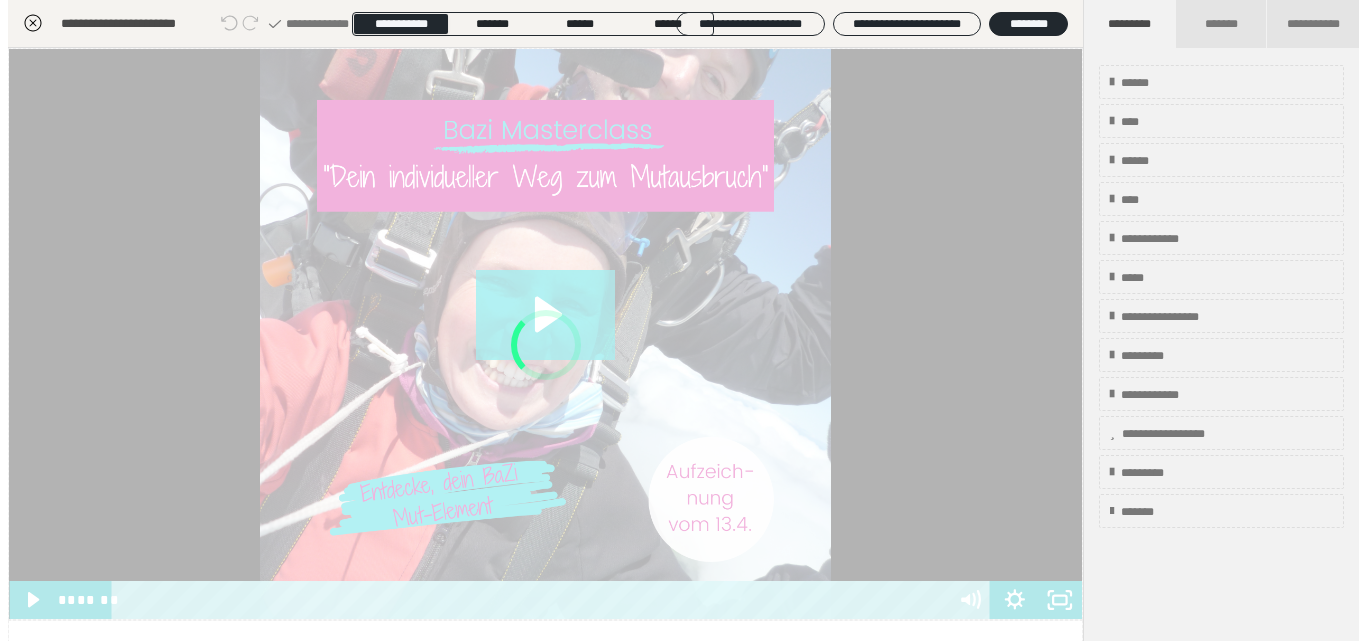 scroll, scrollTop: 349, scrollLeft: 0, axis: vertical 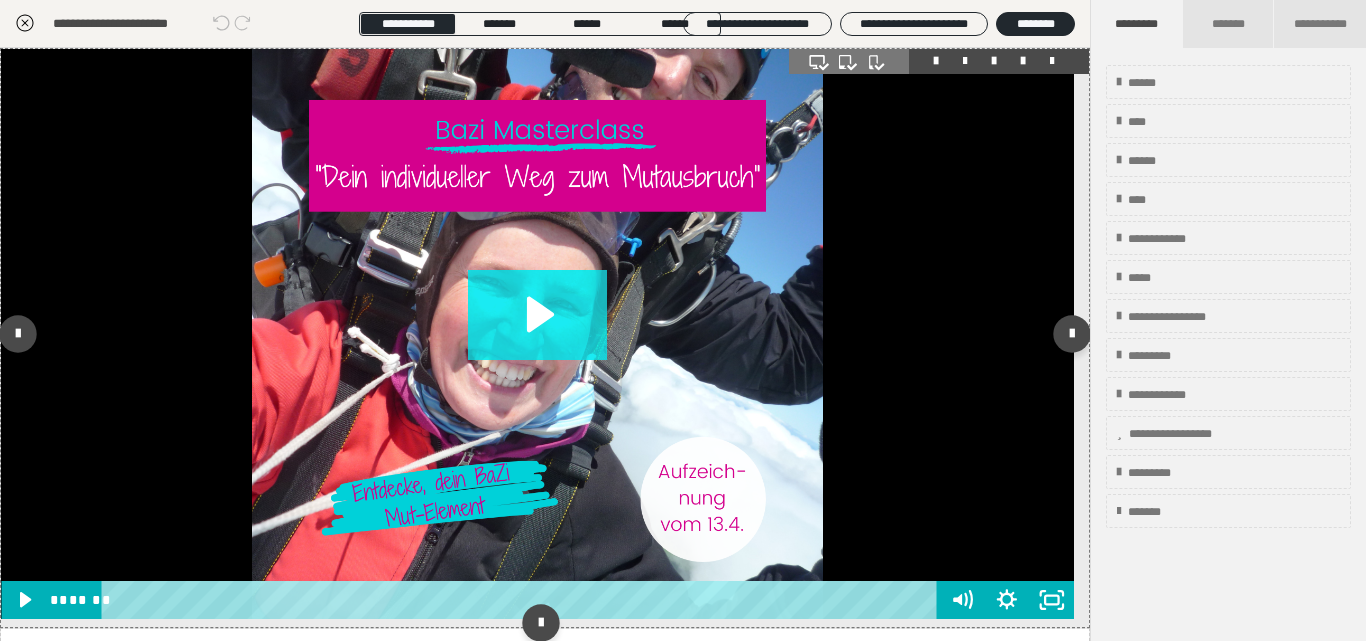 click 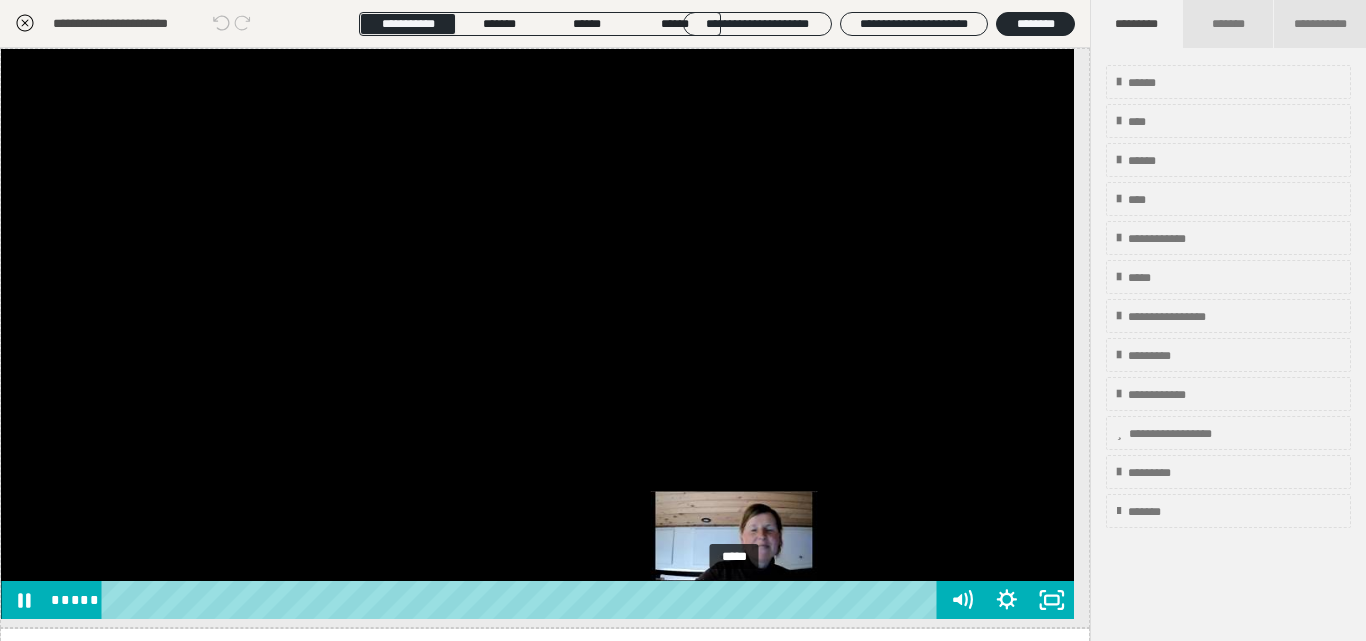 click on "*****" at bounding box center [522, 600] 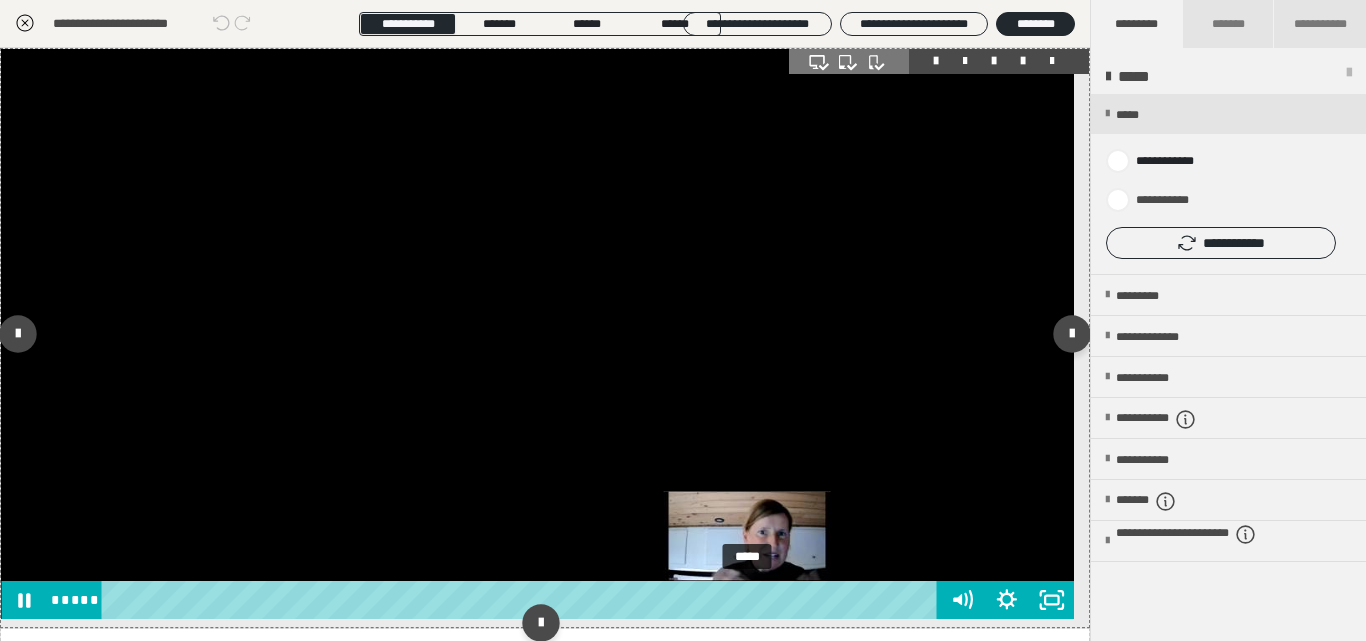 drag, startPoint x: 732, startPoint y: 597, endPoint x: 759, endPoint y: 597, distance: 27 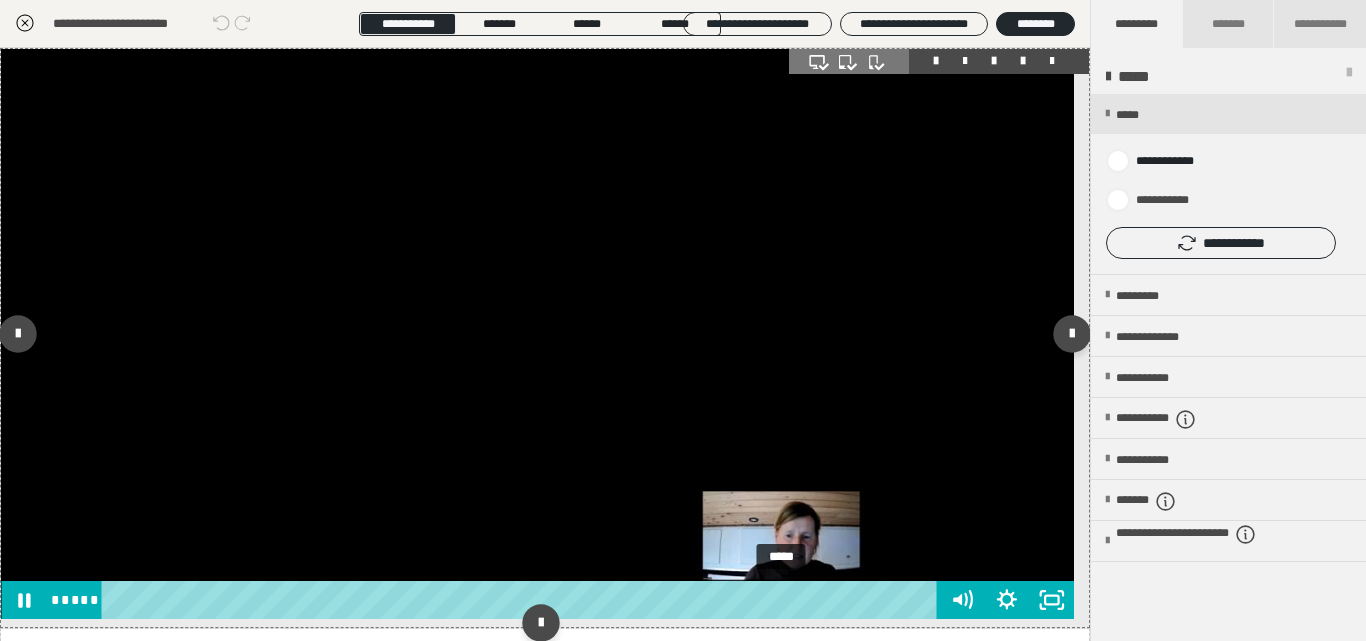 drag, startPoint x: 755, startPoint y: 600, endPoint x: 789, endPoint y: 600, distance: 34 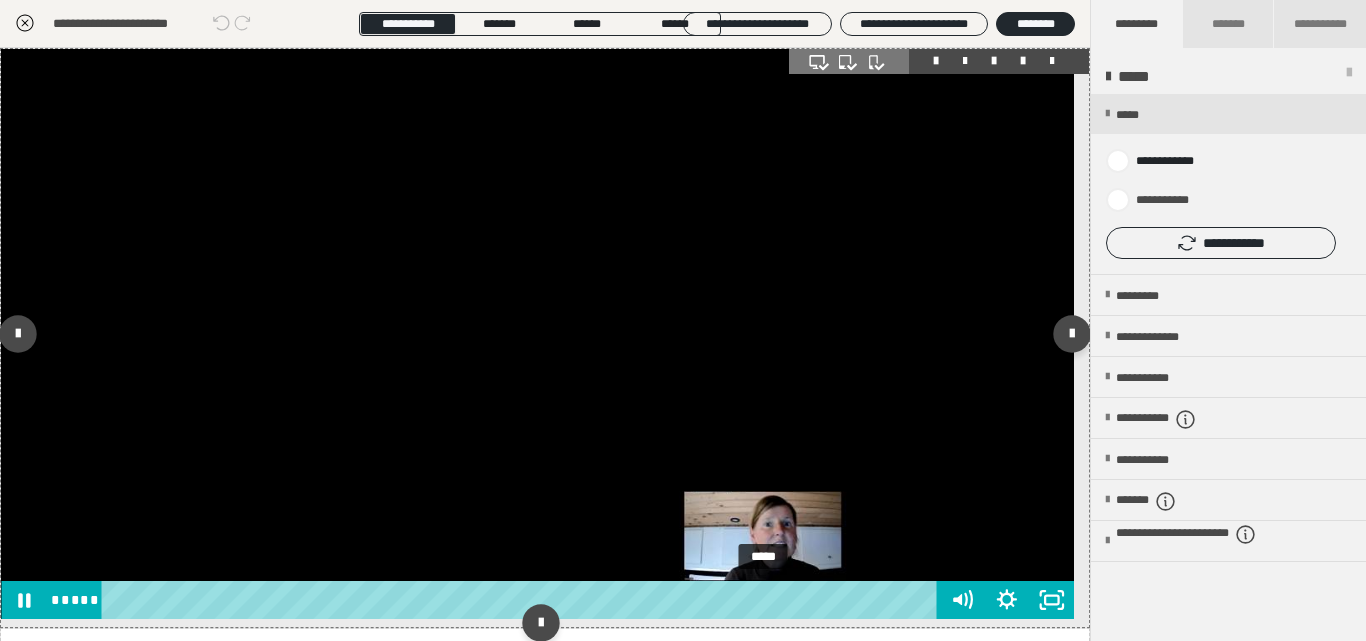 drag, startPoint x: 786, startPoint y: 601, endPoint x: 766, endPoint y: 601, distance: 20 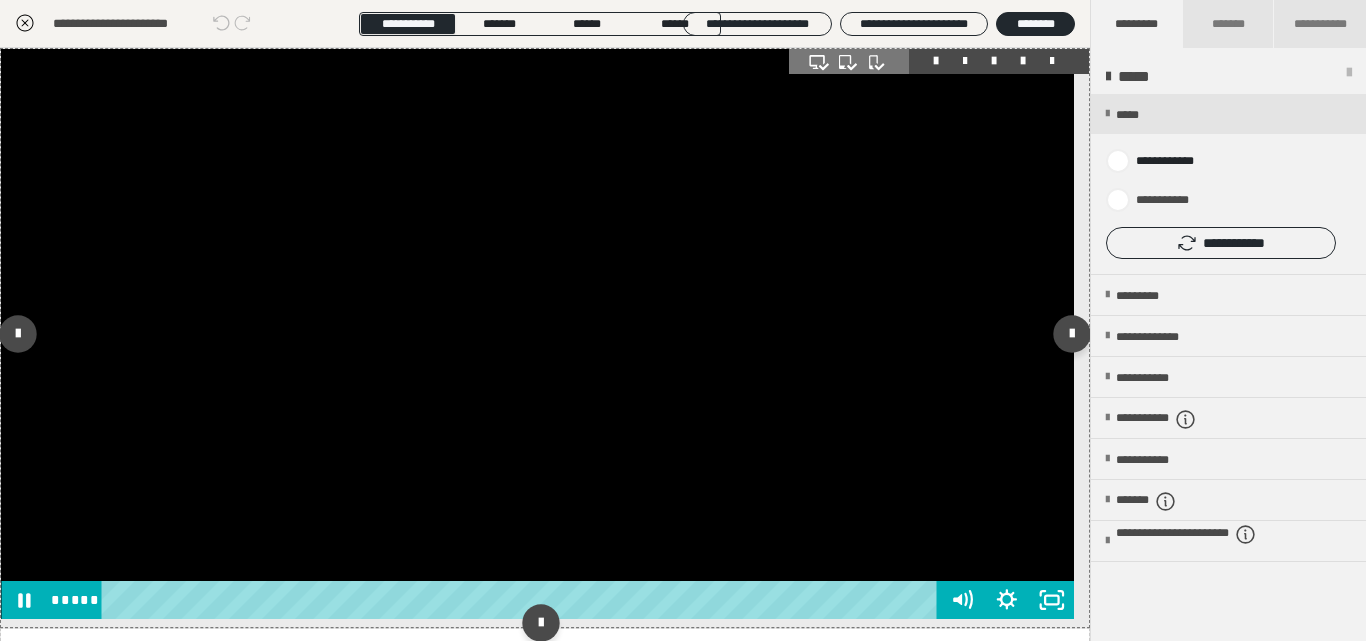 click at bounding box center (537, 334) 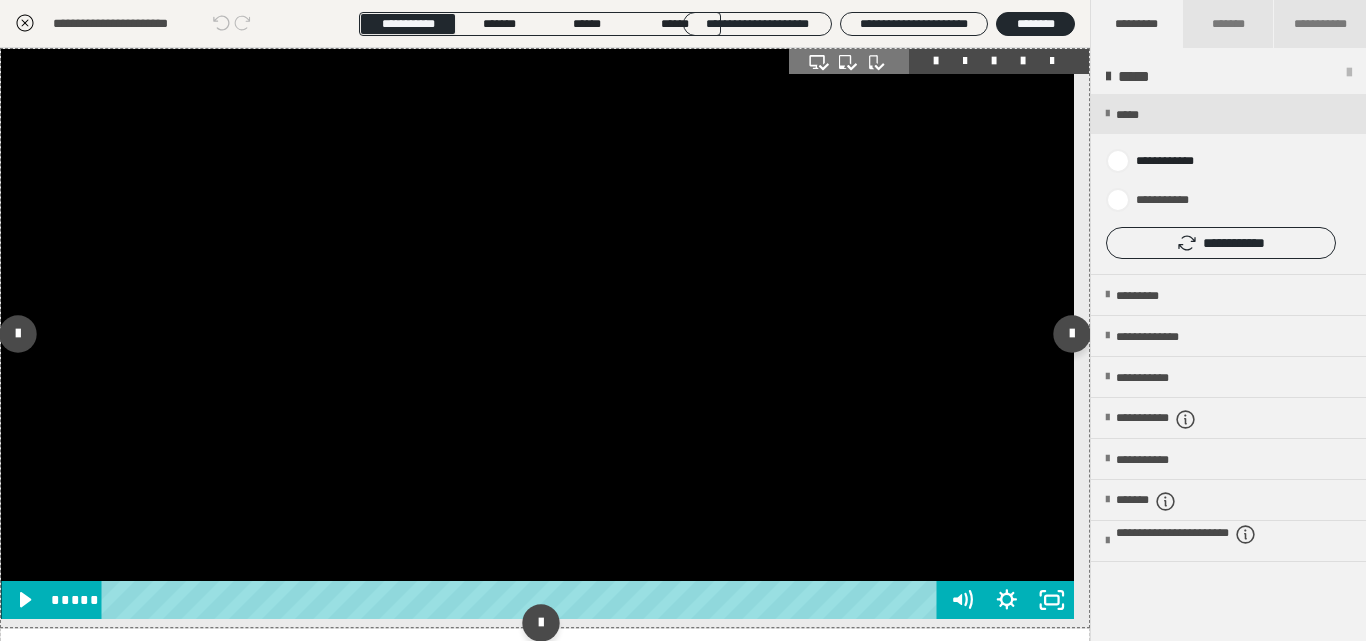 click at bounding box center [537, 334] 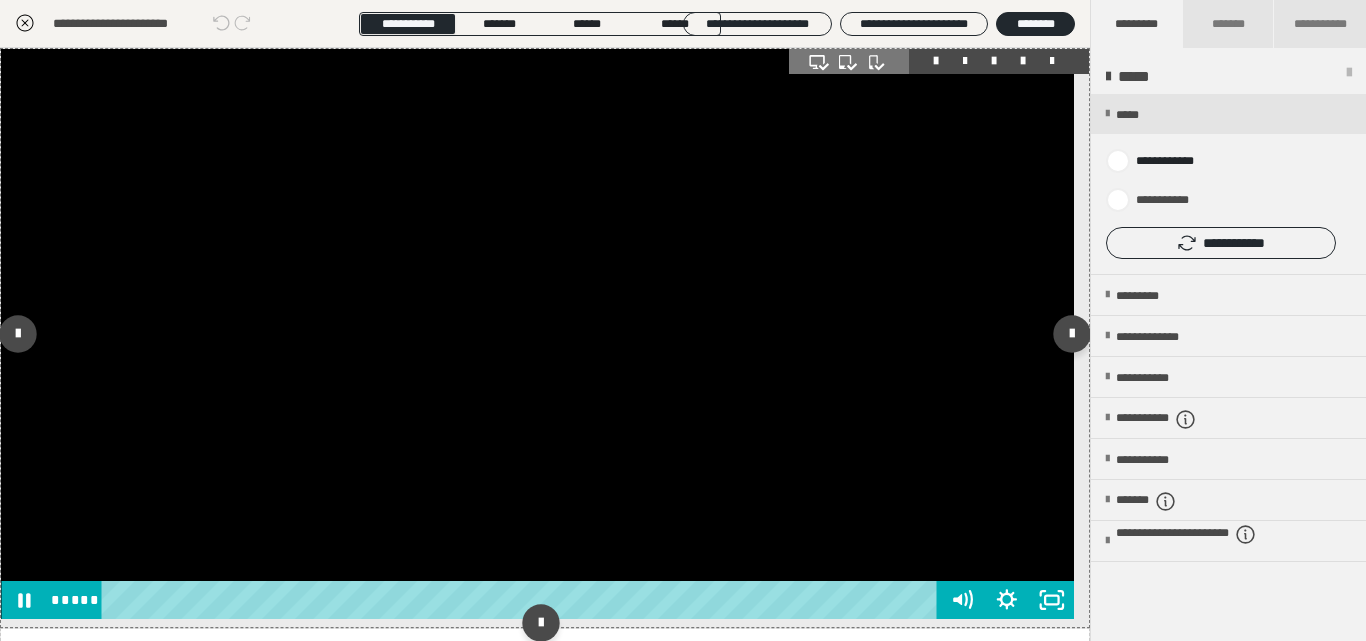 click at bounding box center (537, 334) 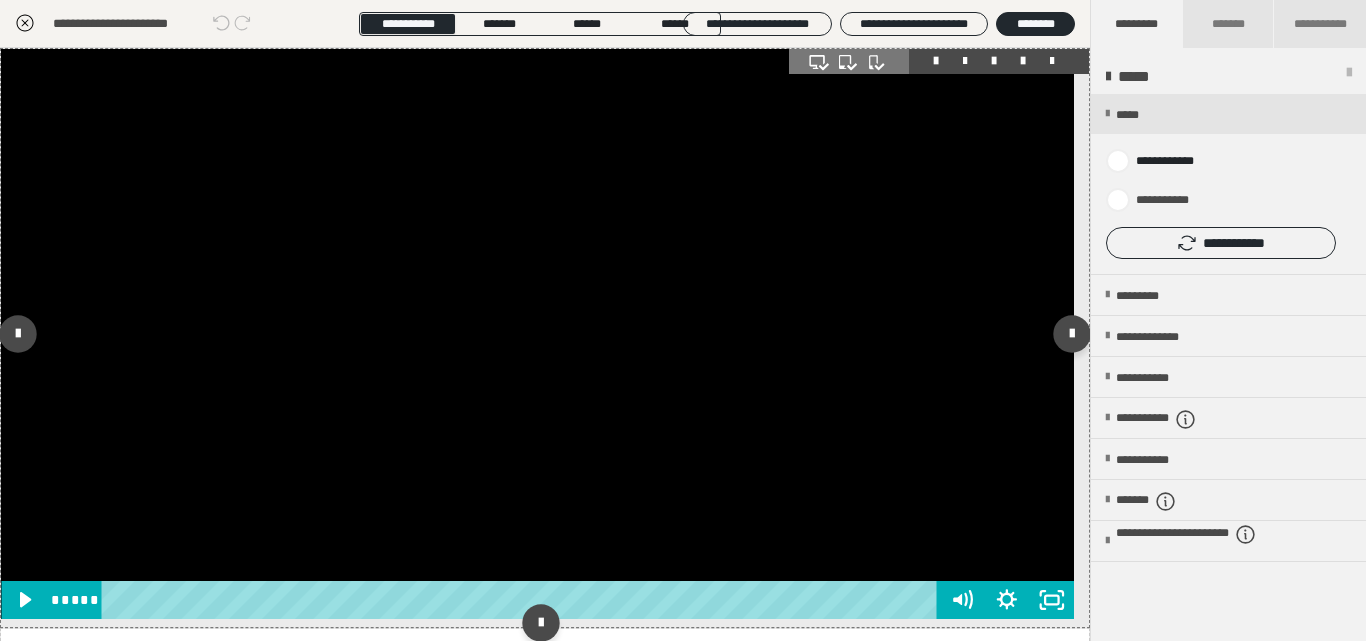 click at bounding box center [537, 334] 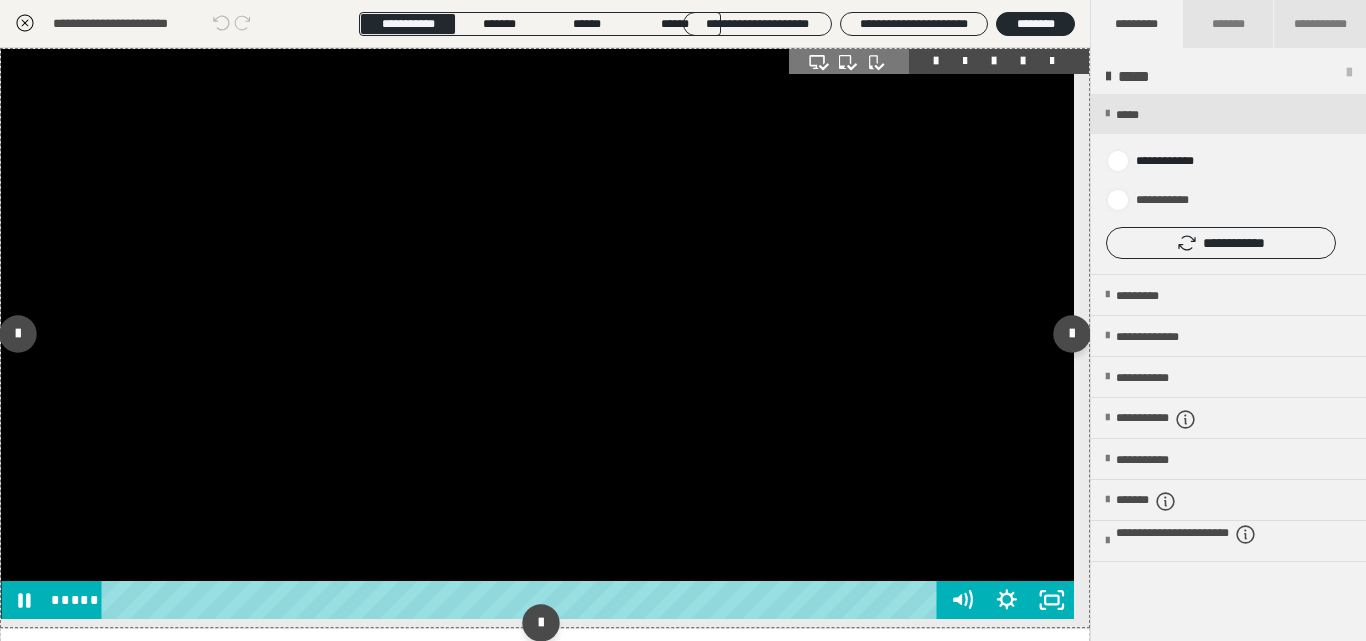 click at bounding box center (537, 334) 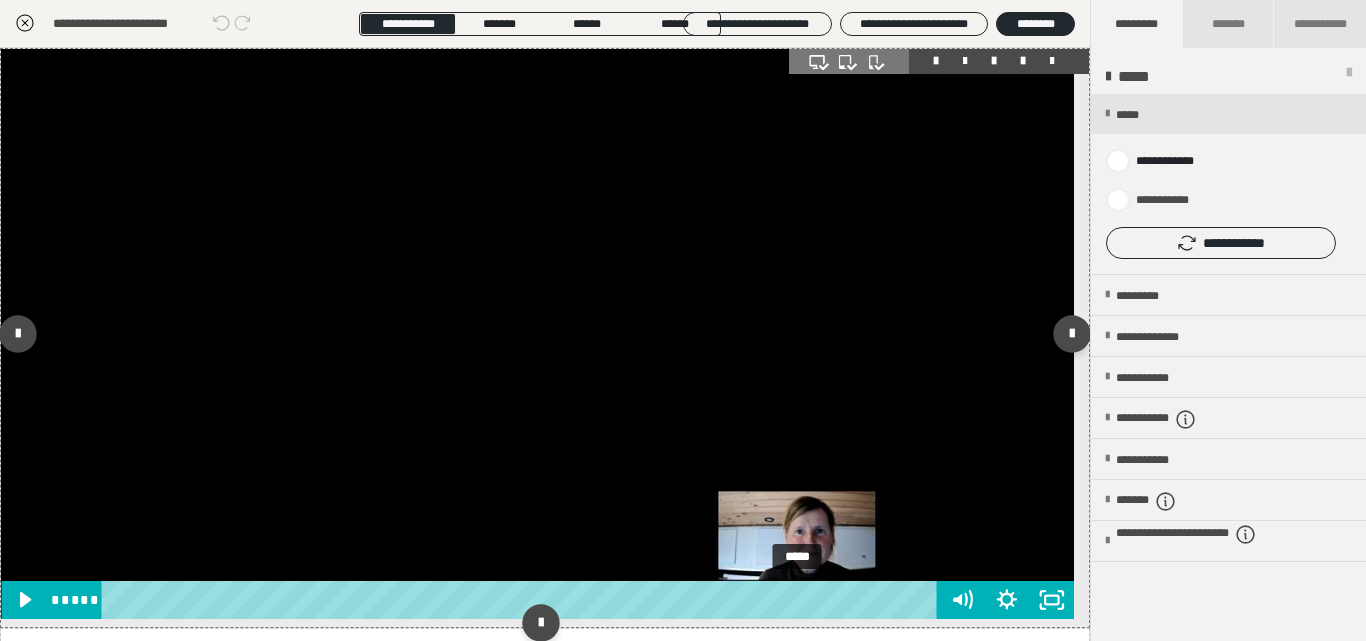 click at bounding box center [797, 600] 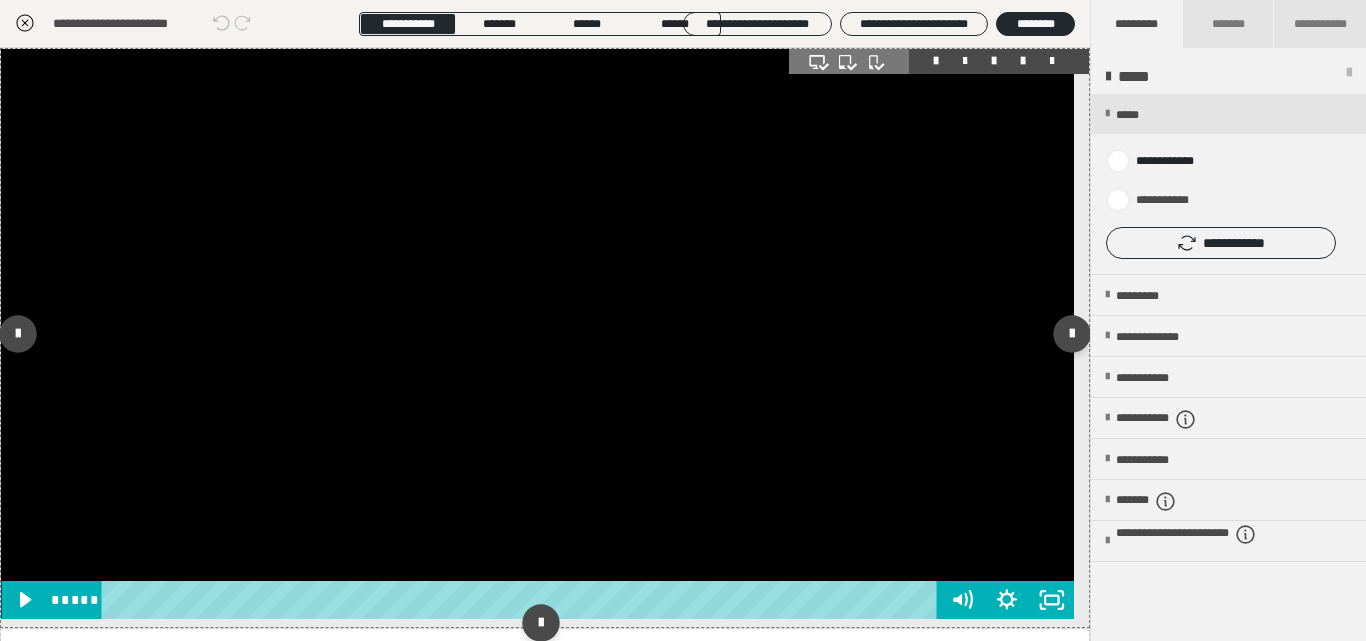 click at bounding box center [537, 334] 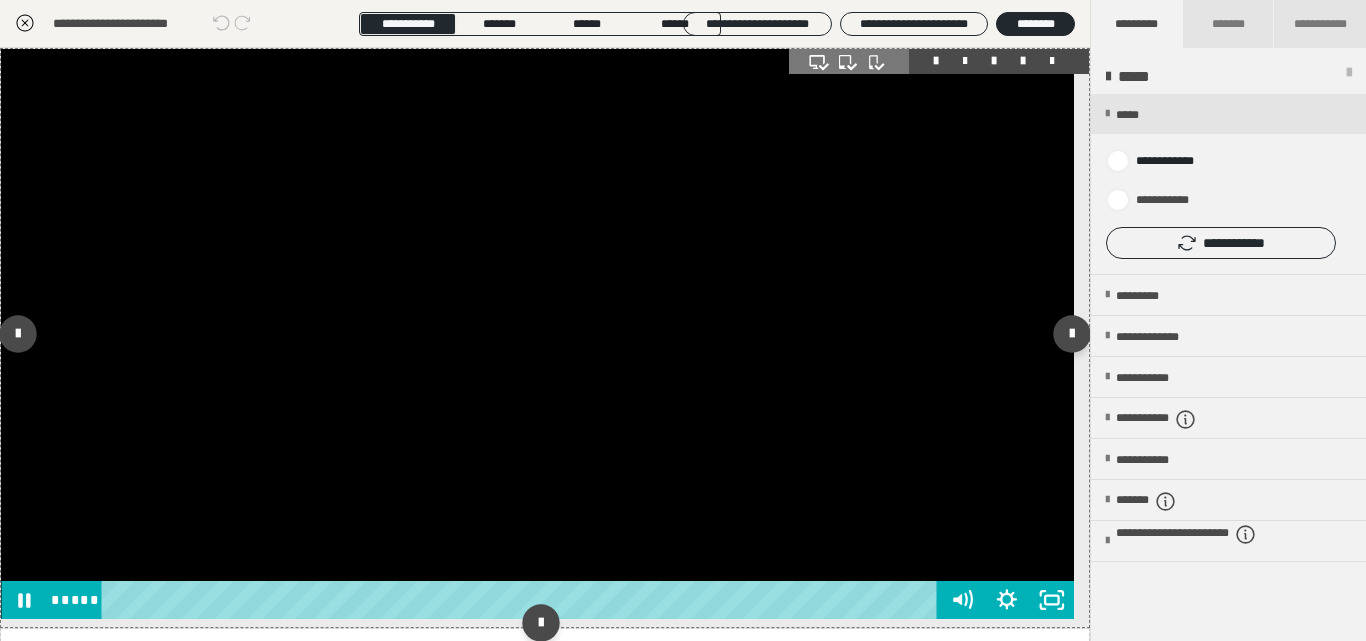 click at bounding box center [537, 334] 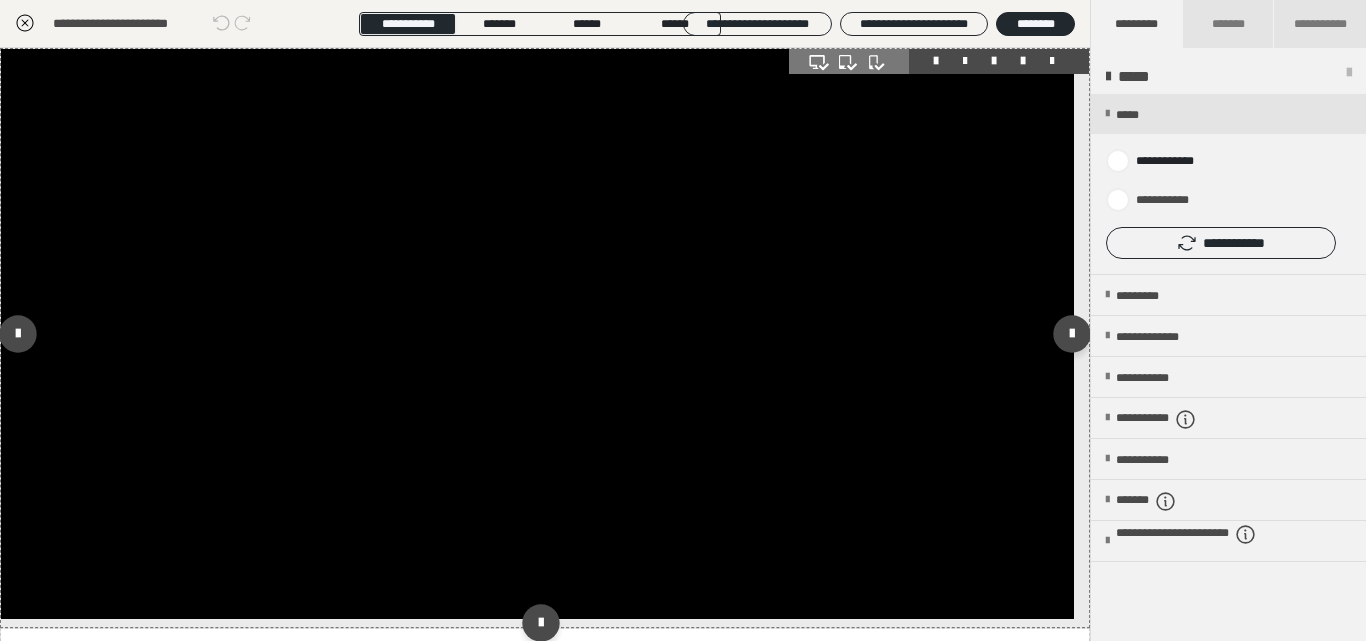 click at bounding box center [537, 334] 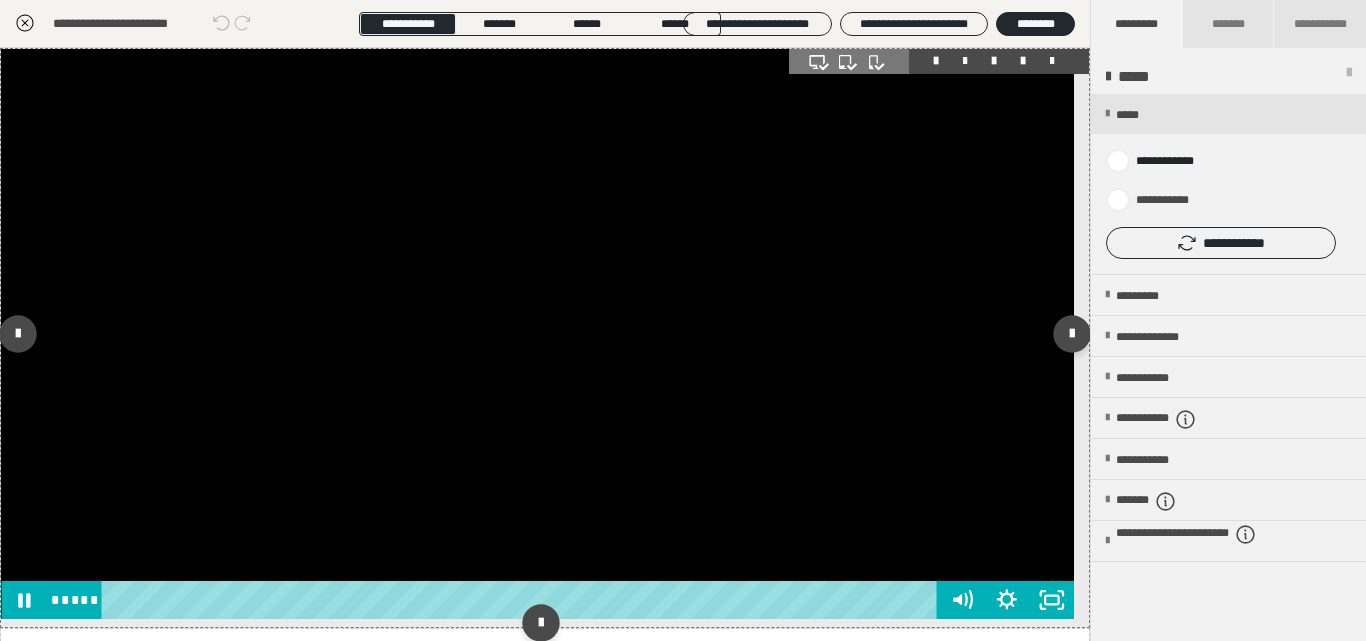 click at bounding box center [537, 334] 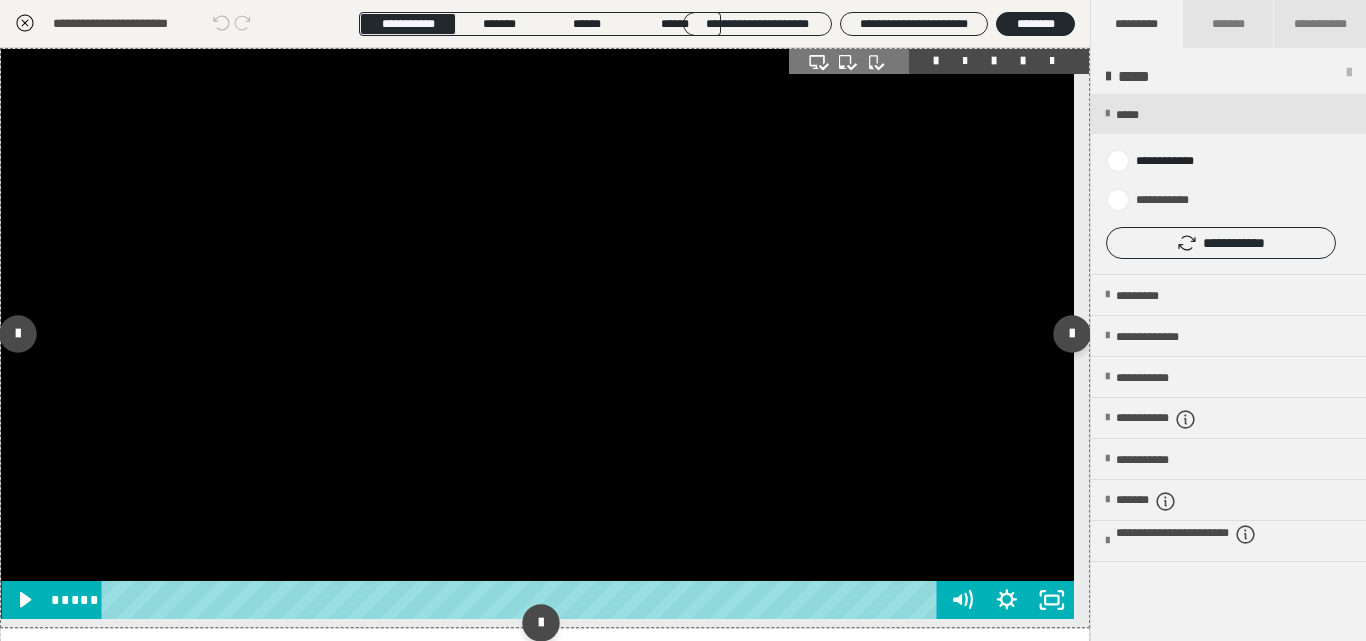click at bounding box center (537, 334) 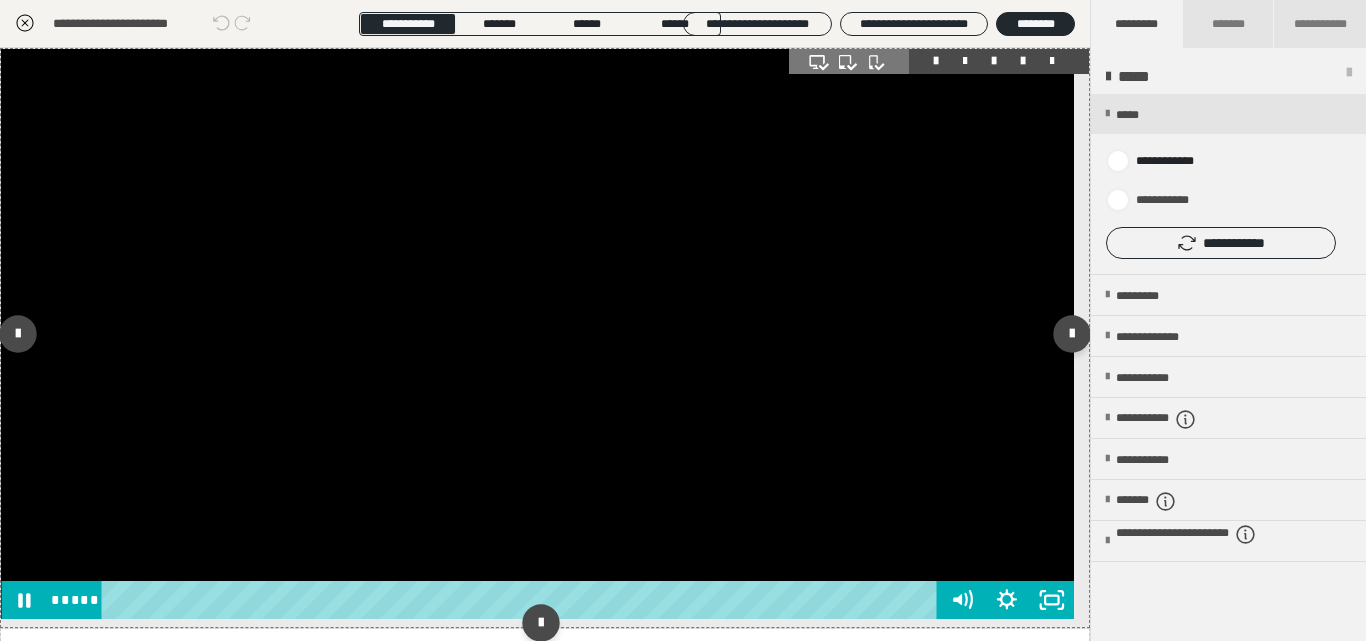 click at bounding box center [537, 334] 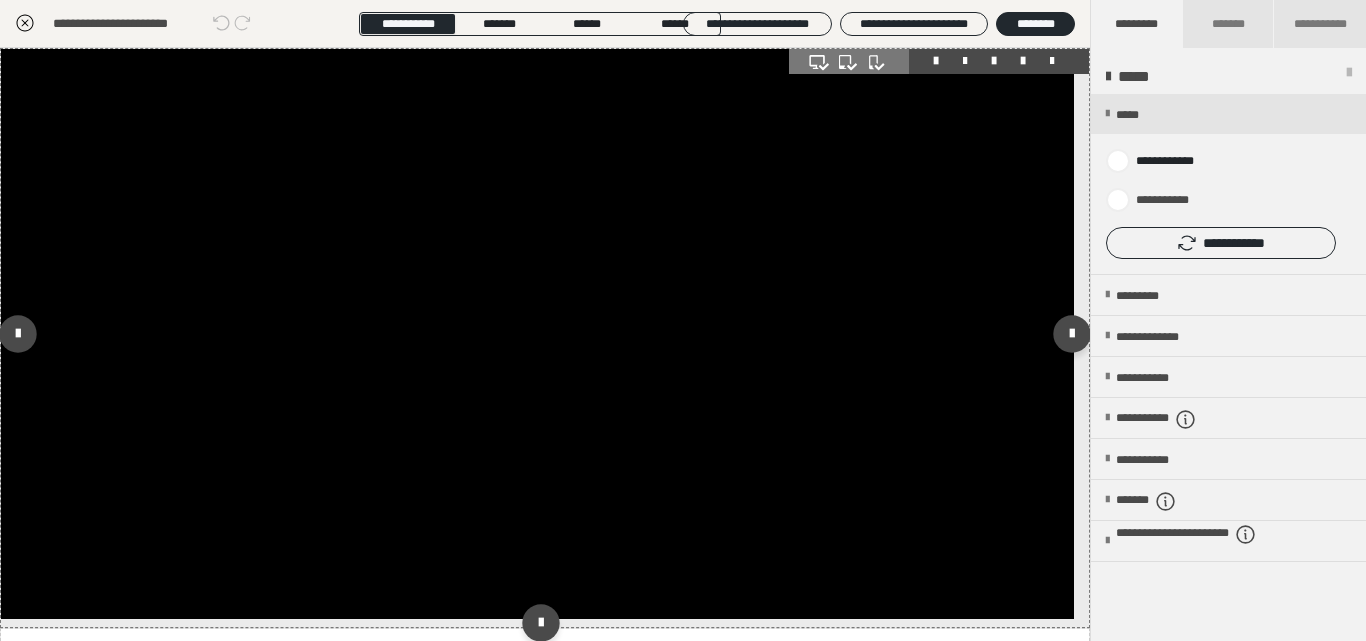 click at bounding box center (537, 334) 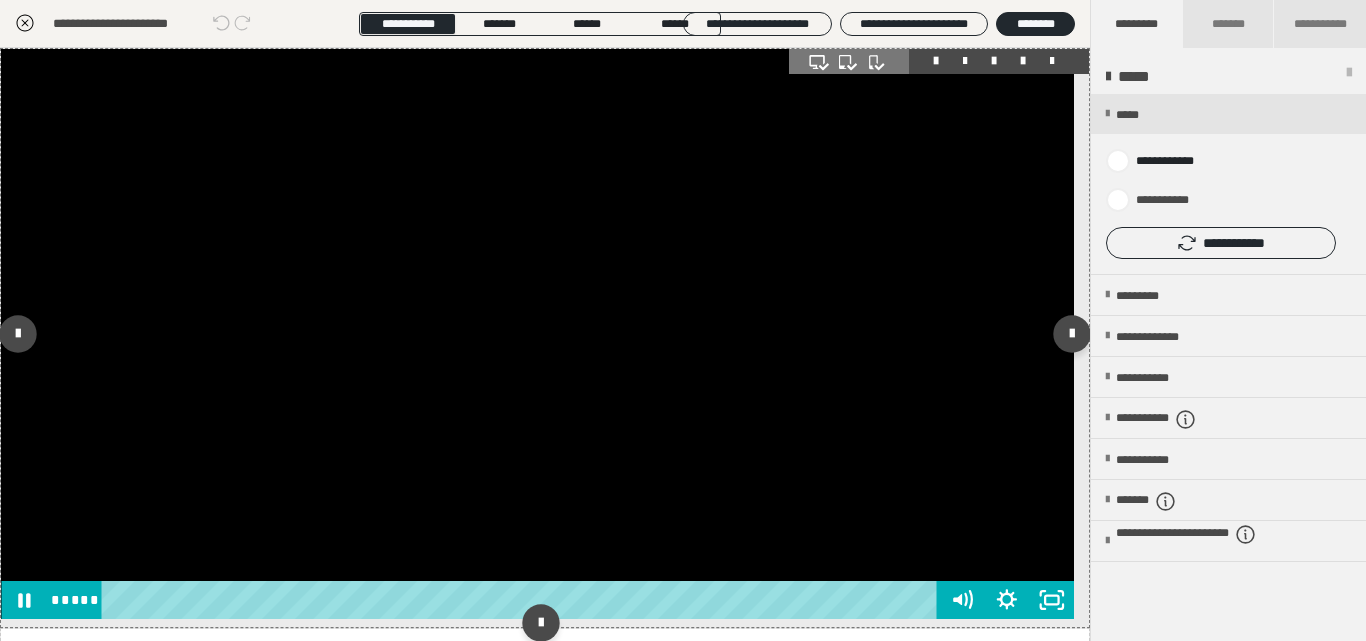click at bounding box center (537, 334) 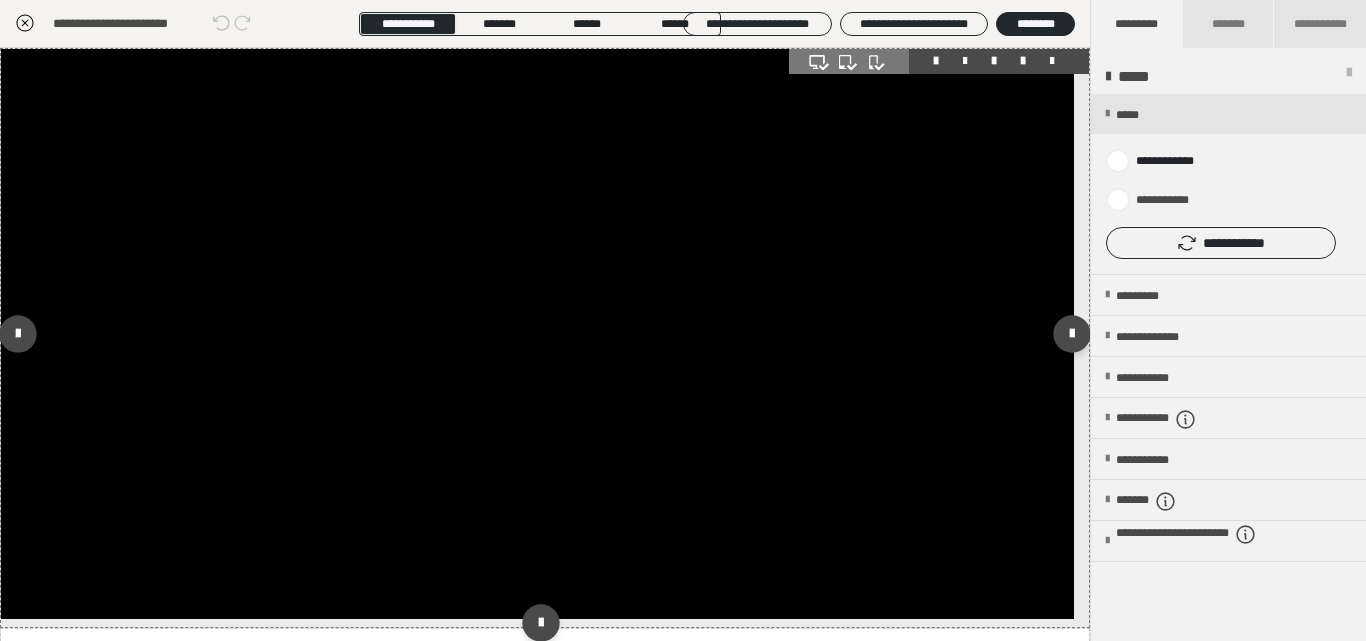 click at bounding box center (537, 334) 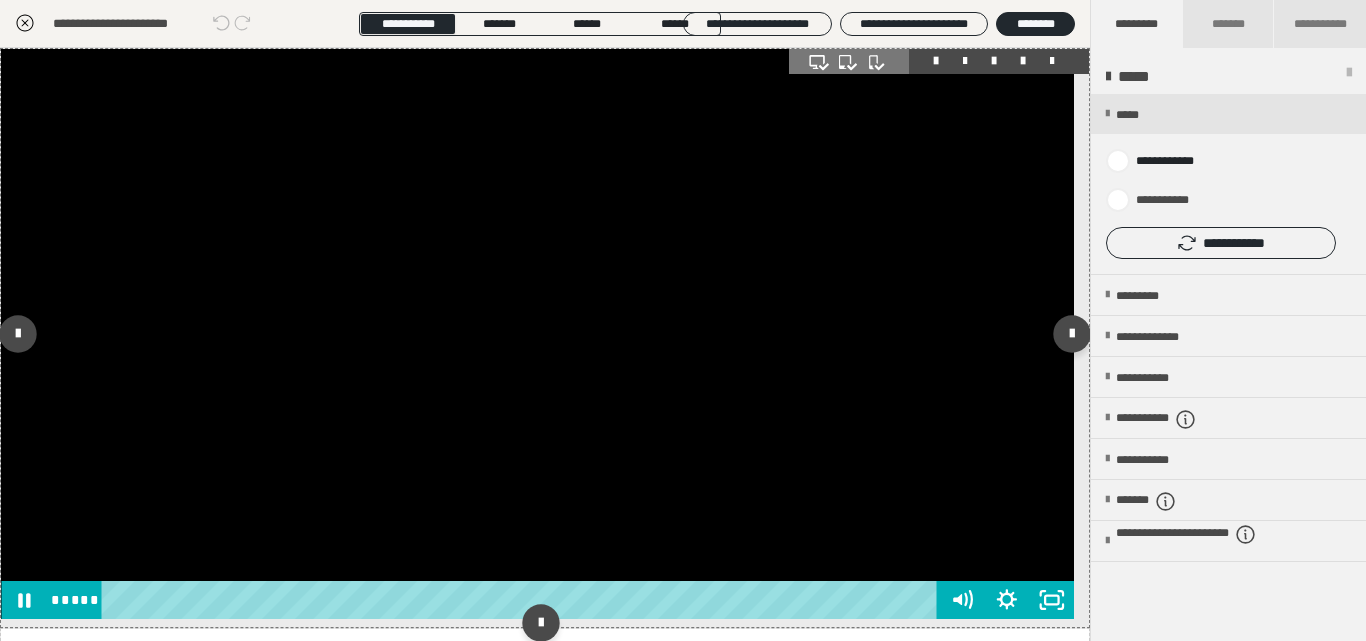 click at bounding box center (537, 334) 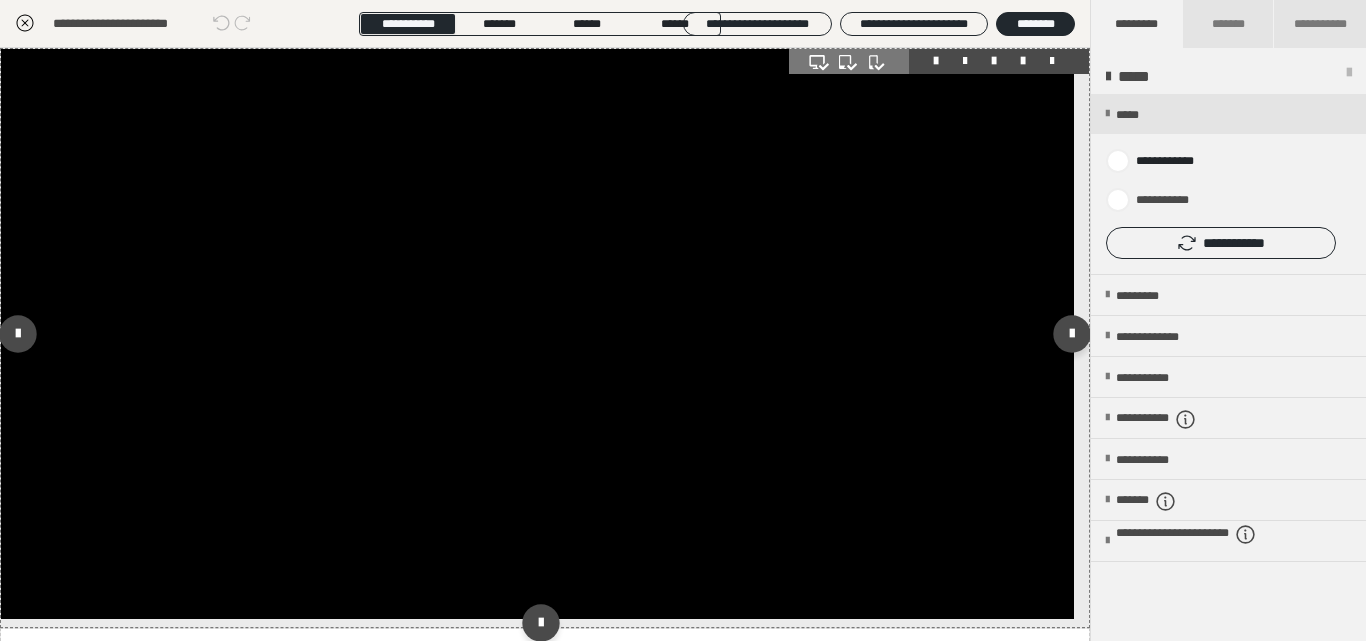 click at bounding box center (537, 334) 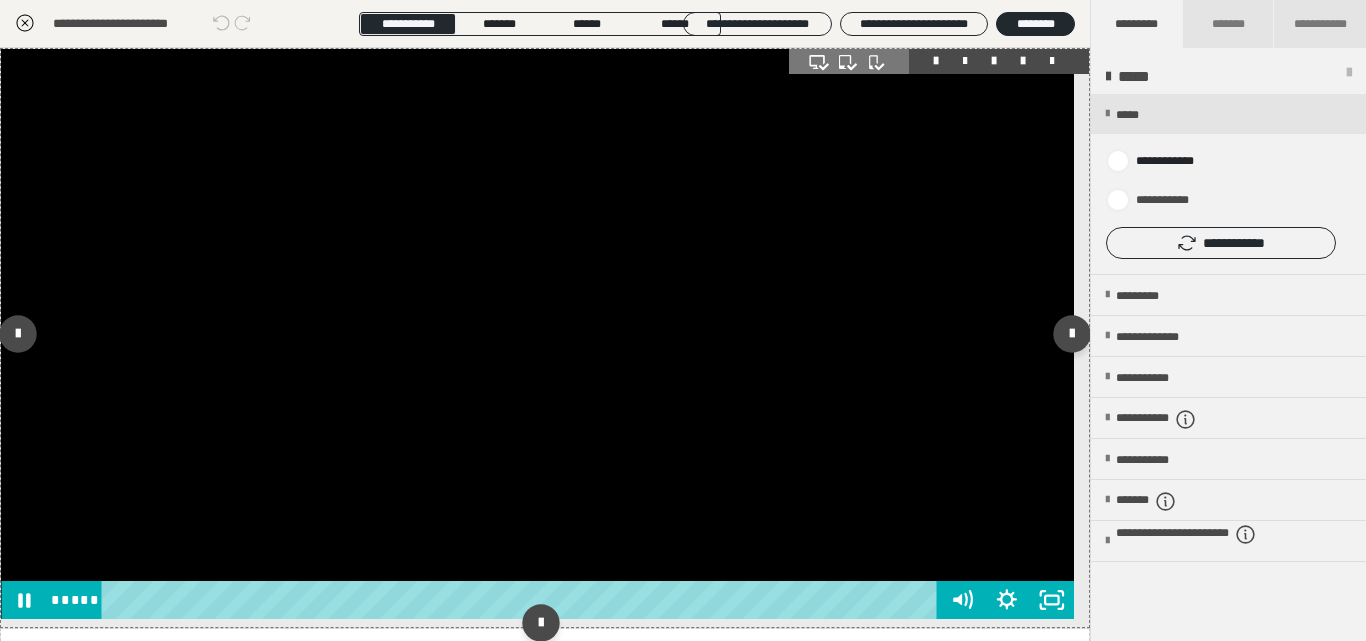 click at bounding box center (537, 334) 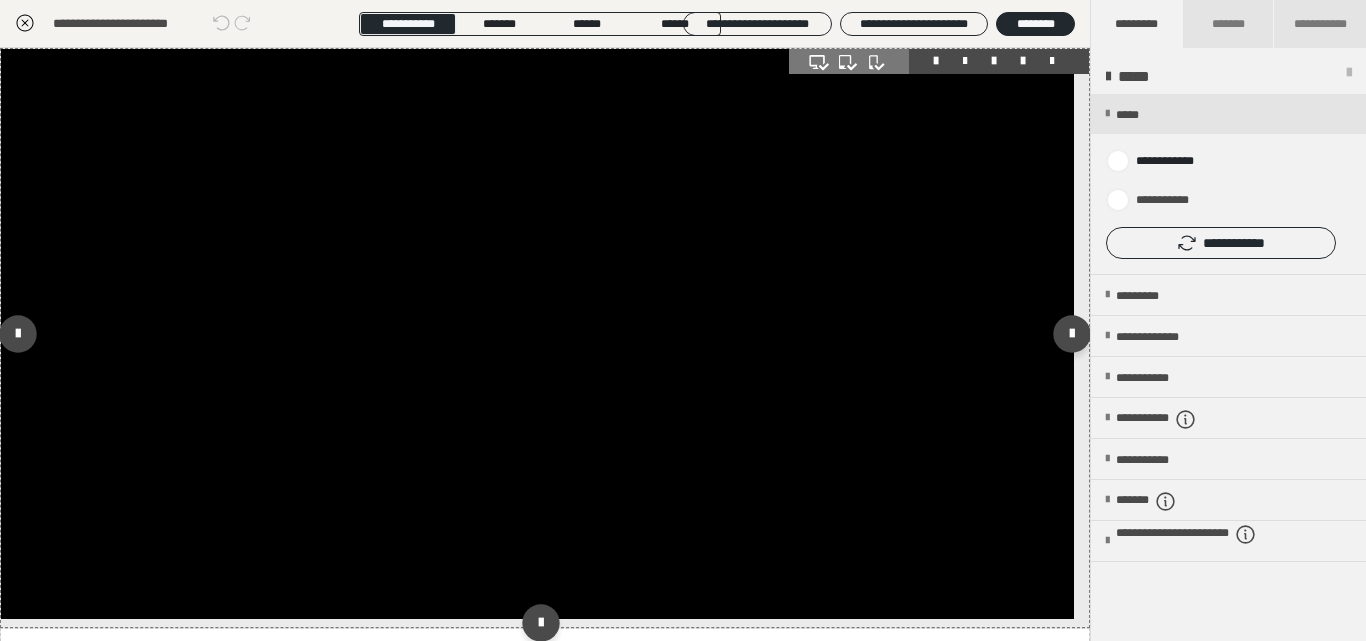 click at bounding box center [537, 334] 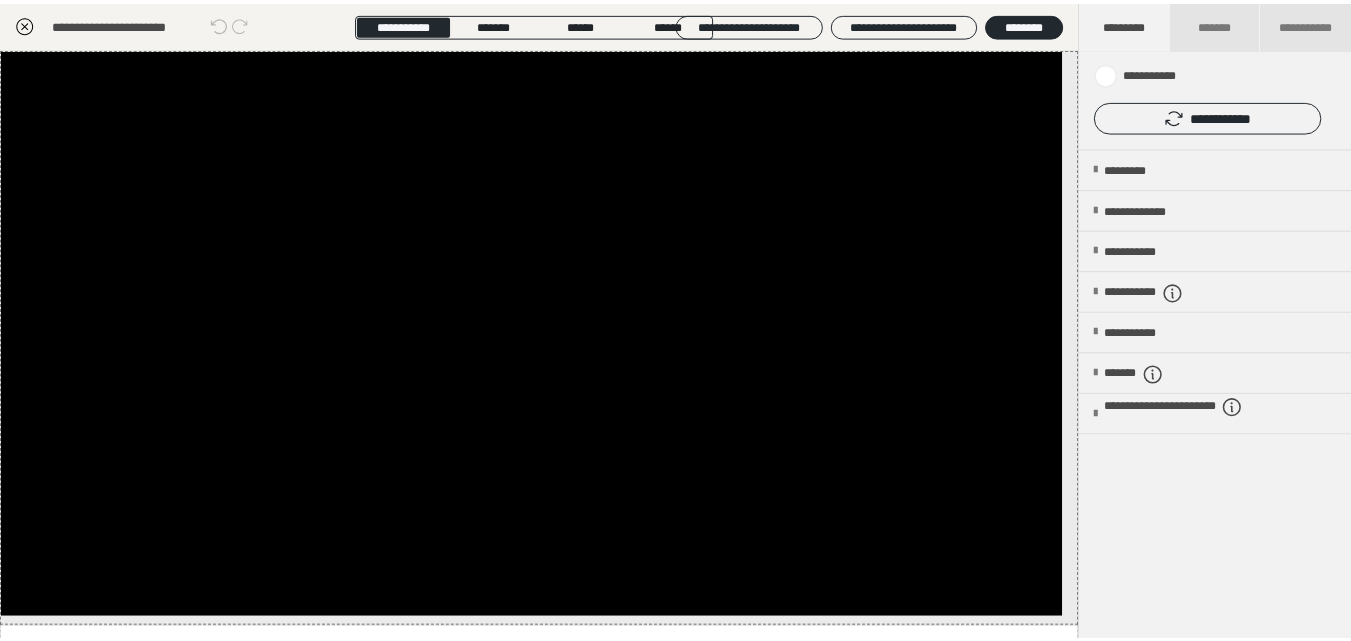 scroll, scrollTop: 148, scrollLeft: 0, axis: vertical 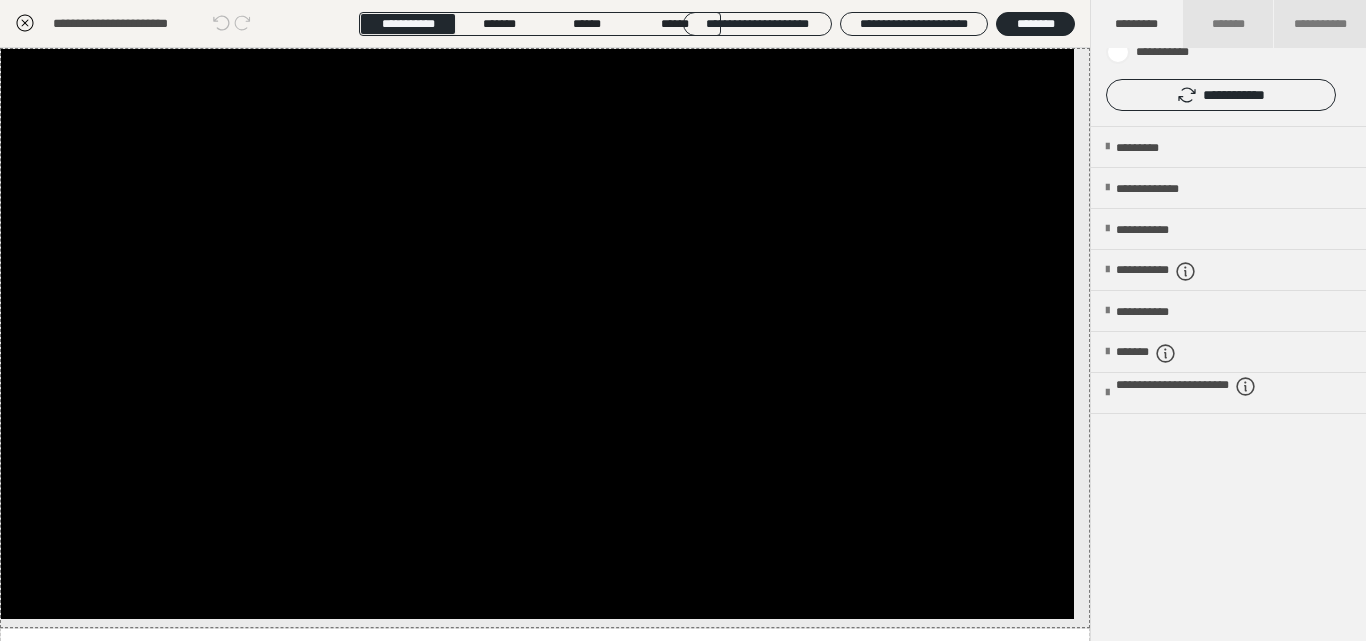 click 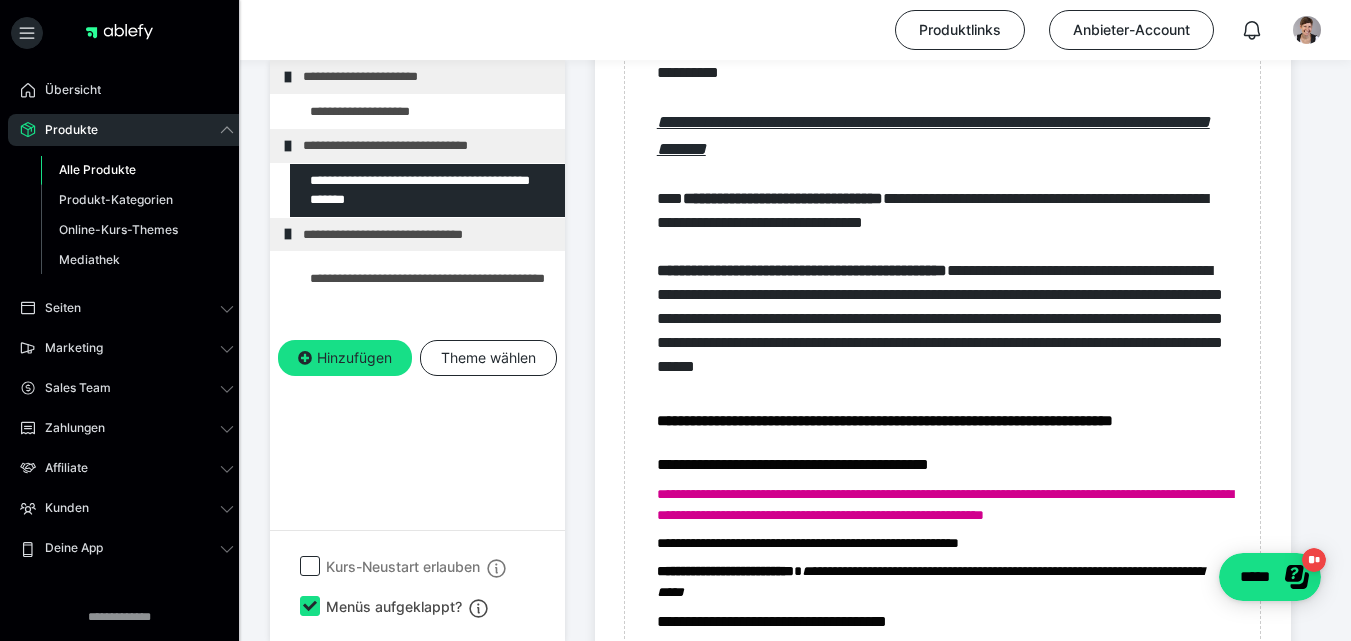 scroll, scrollTop: 1223, scrollLeft: 0, axis: vertical 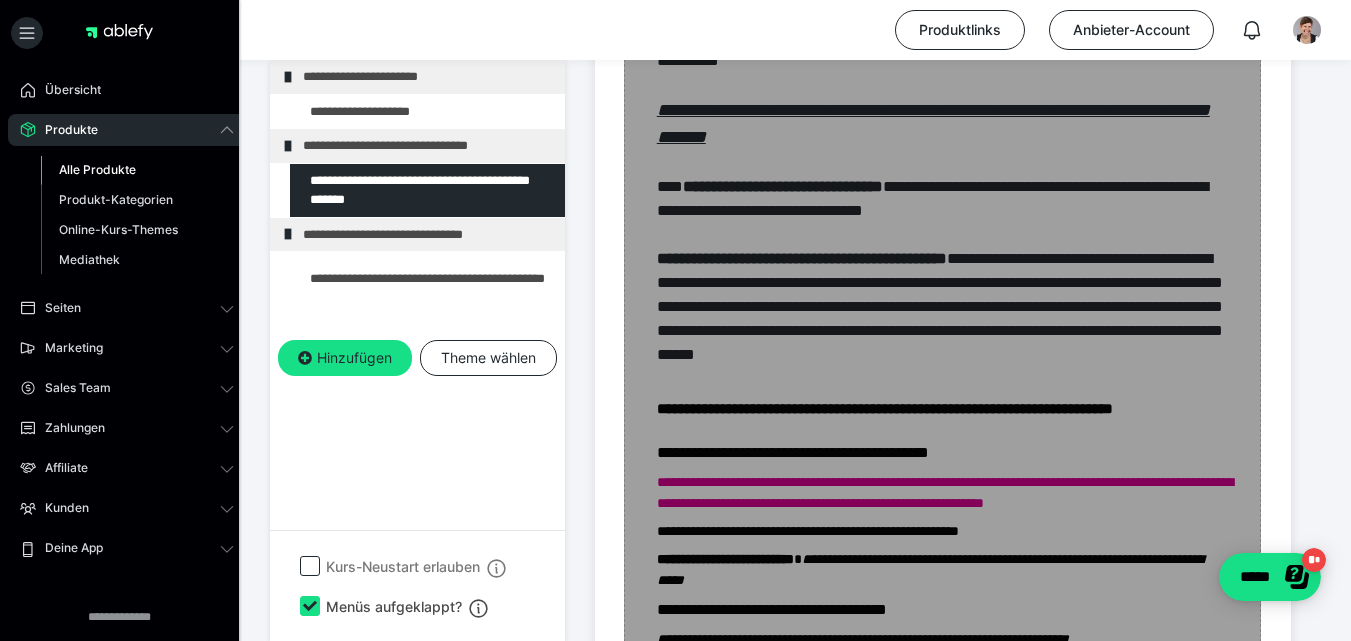 click on "Zum Pagebuilder" at bounding box center (942, 743) 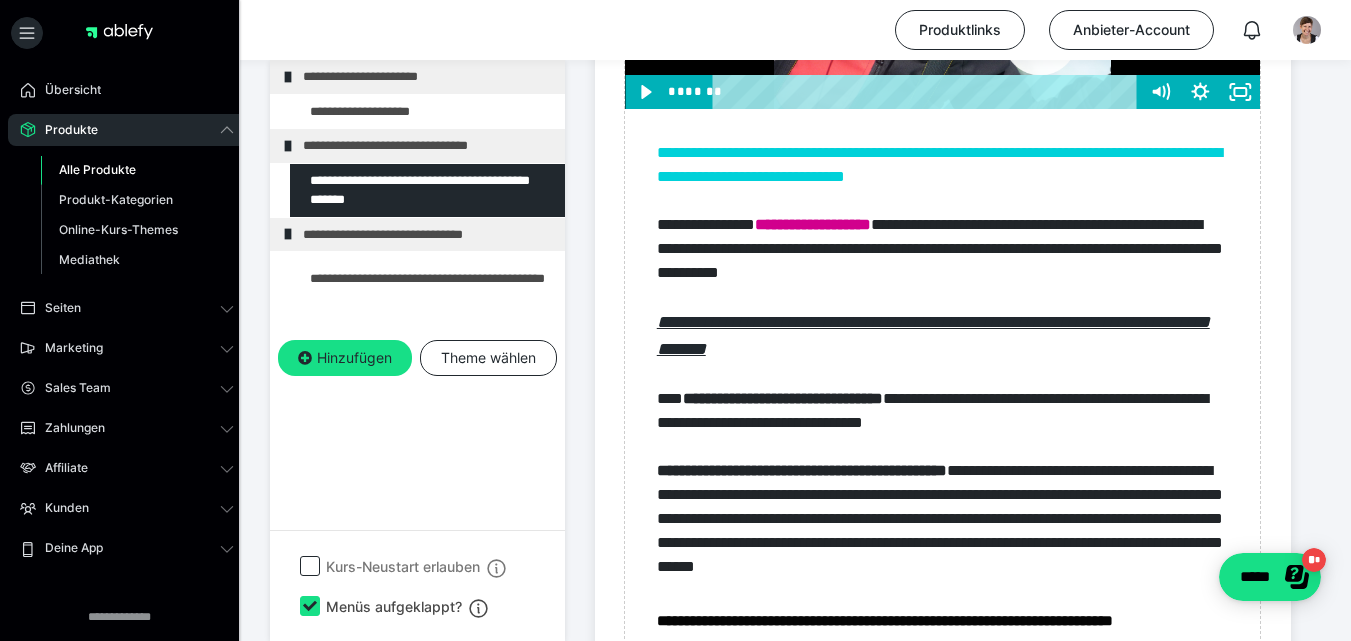 scroll, scrollTop: 950, scrollLeft: 0, axis: vertical 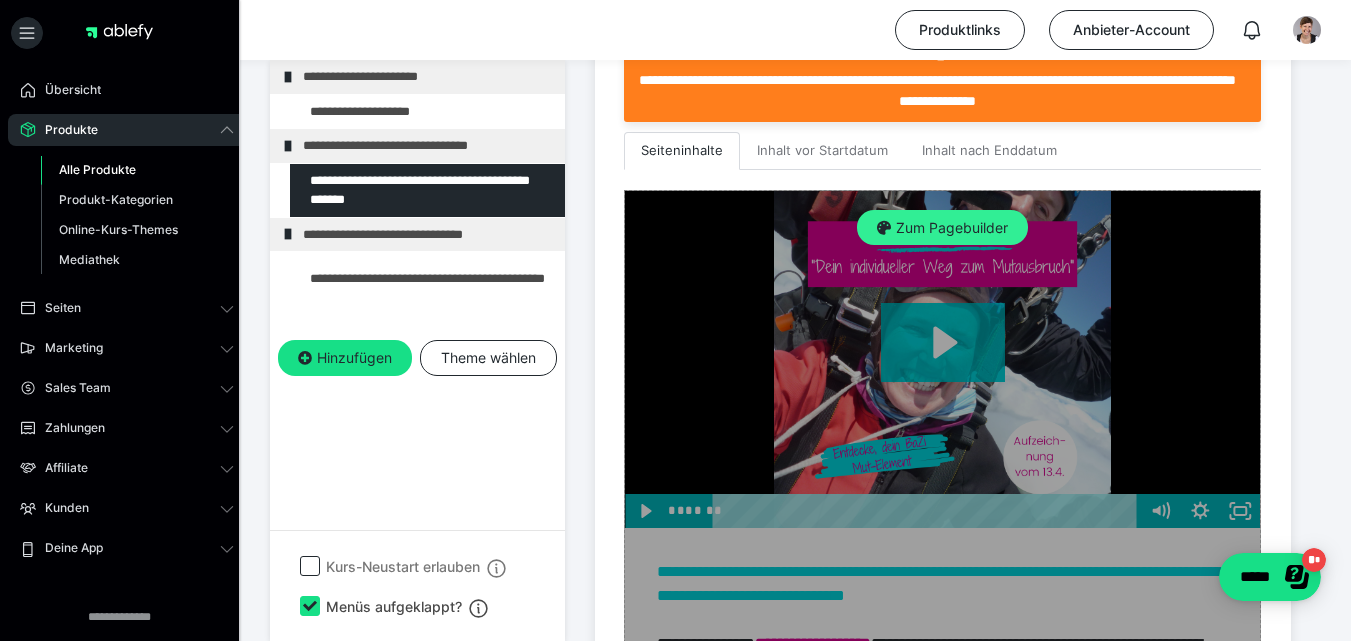click on "Zum Pagebuilder" at bounding box center (942, 228) 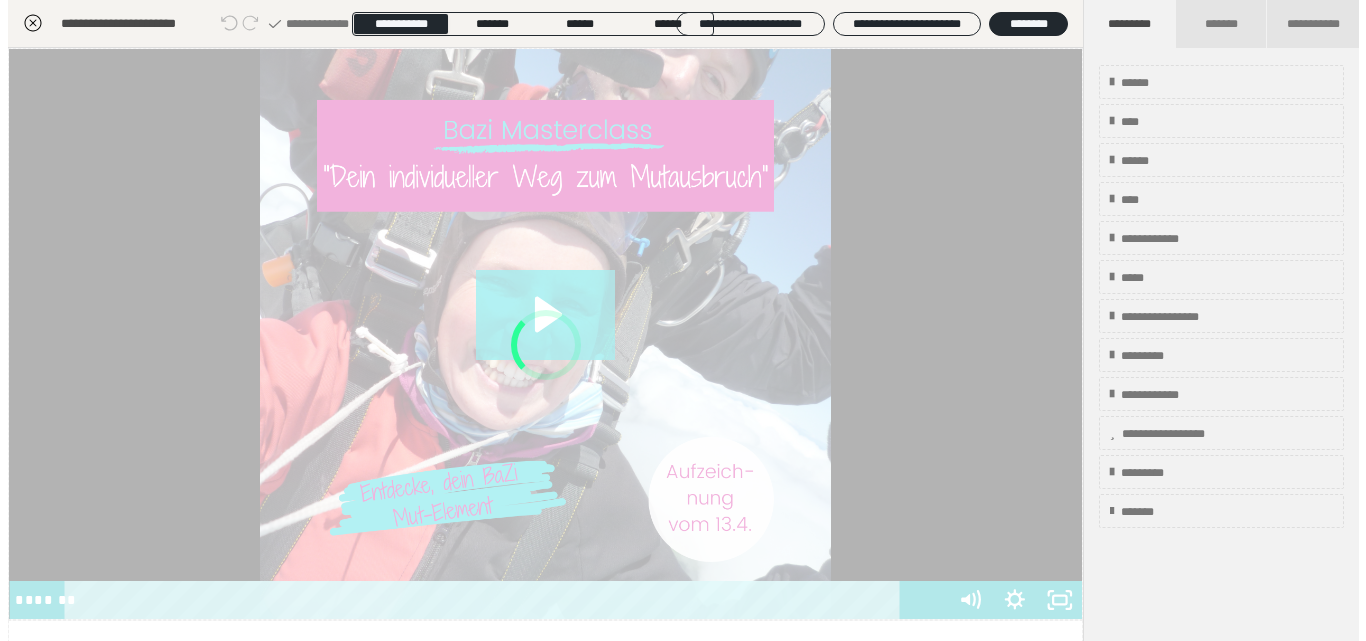 scroll, scrollTop: 349, scrollLeft: 0, axis: vertical 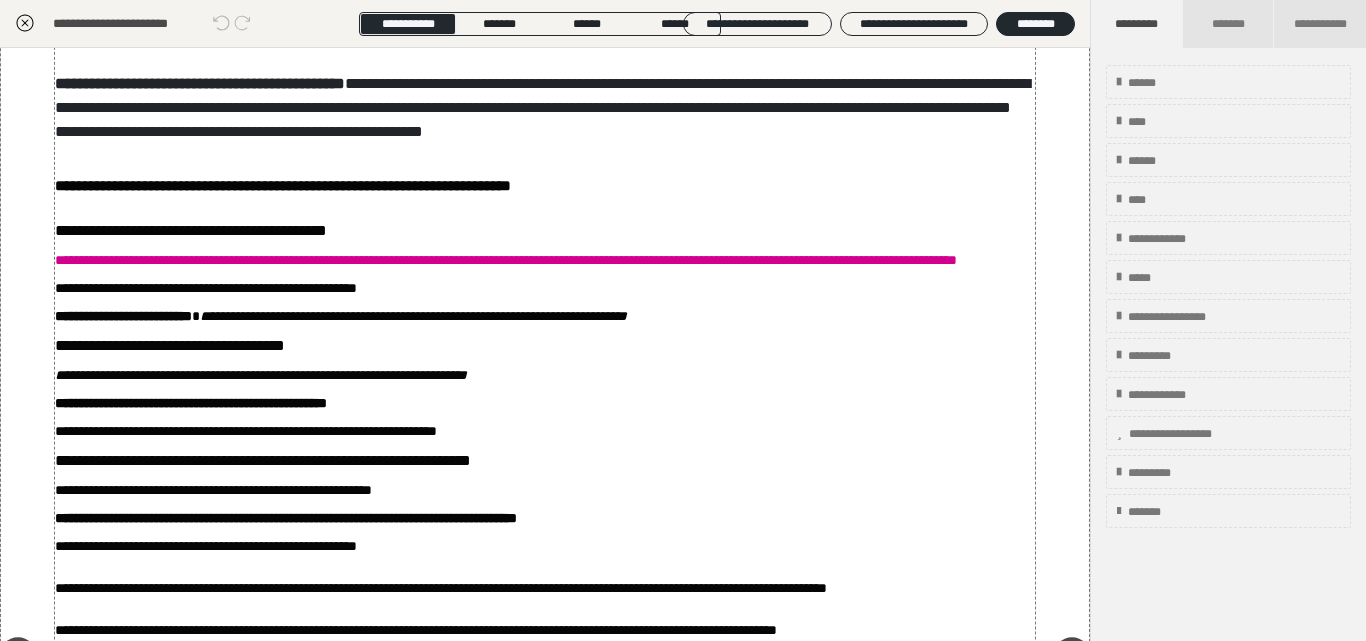 click on "**********" at bounding box center (200, 83) 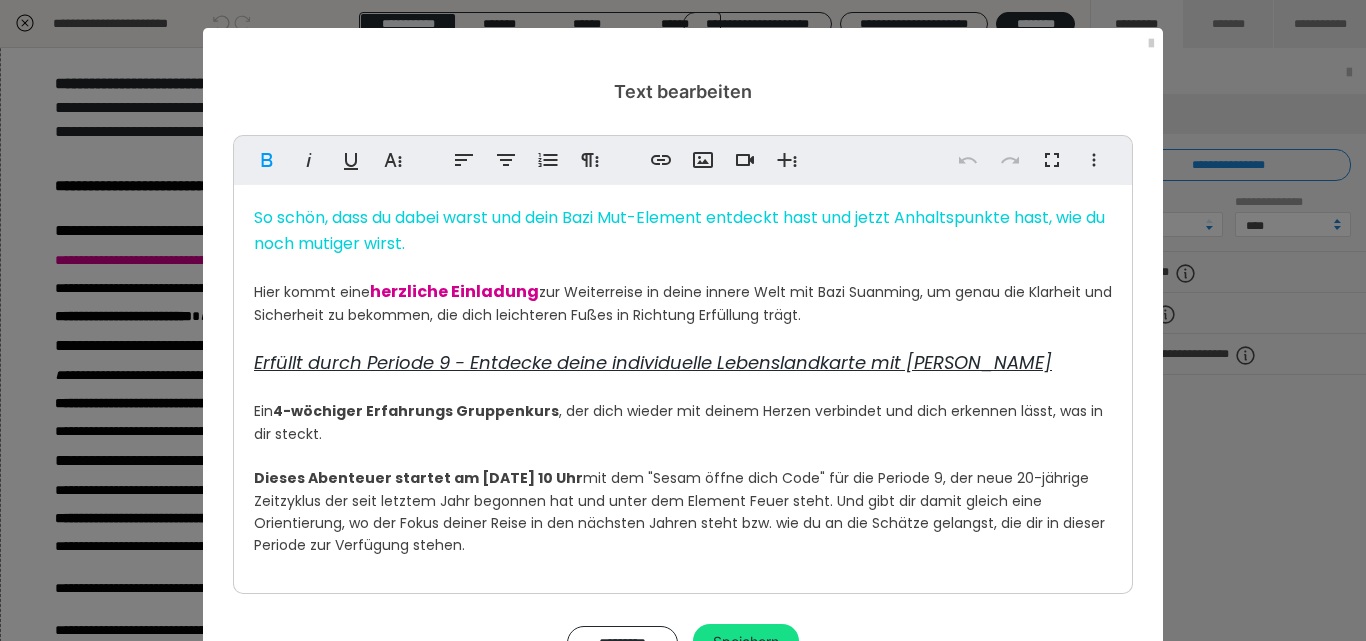click on "Dieses Abenteuer startet am 27. April um 10 Uhr" at bounding box center [418, 478] 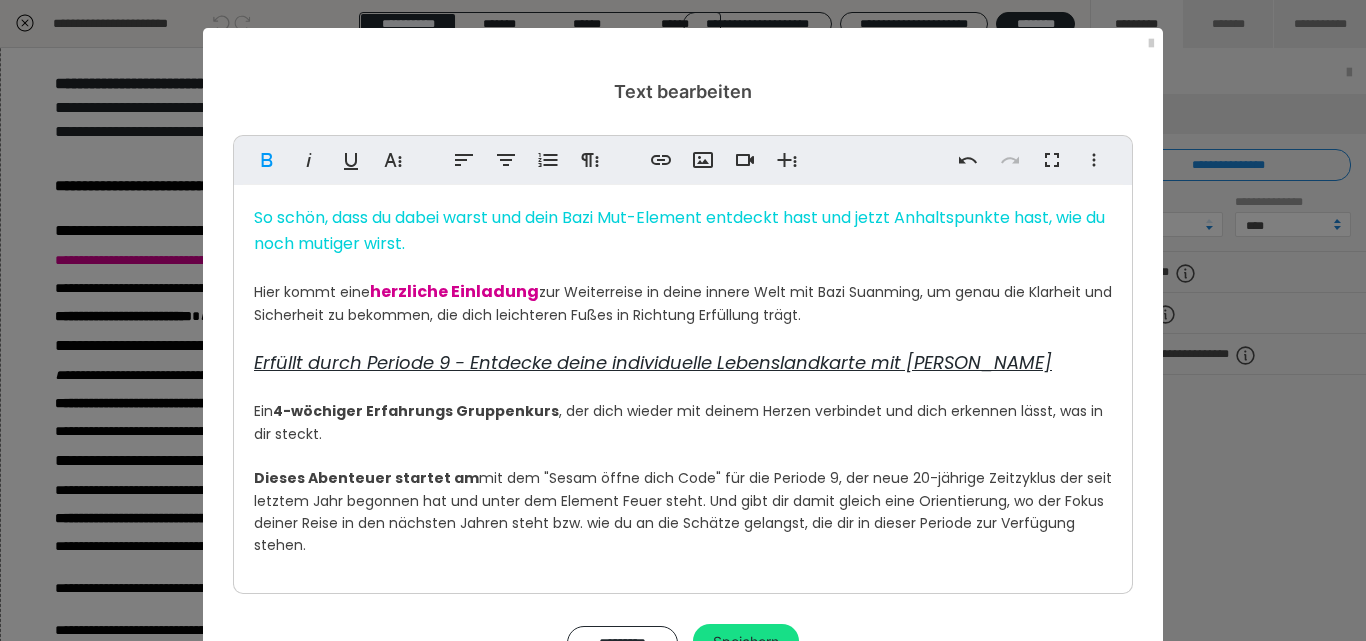 type 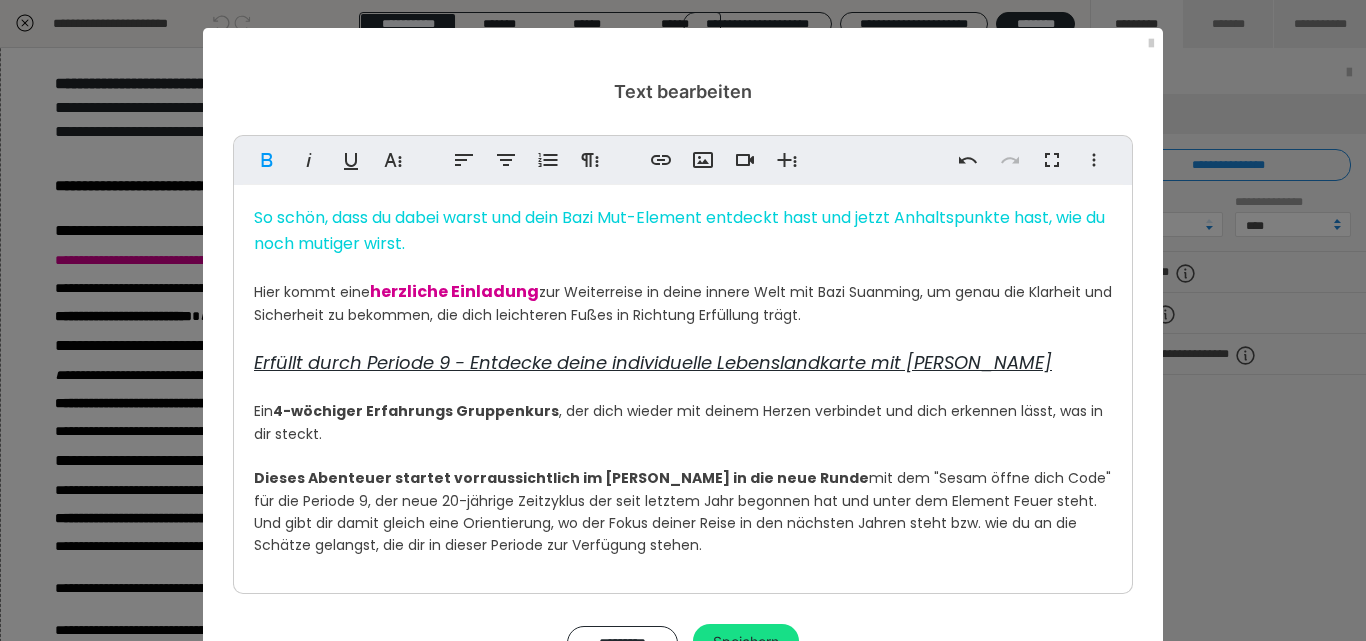click on "Dieses Abenteuer startet vorraussichtlich im Herbst in die neue Runde  mit dem "Sesam öffne dich Code" für die Periode 9, der neue 20-jährige Zeitzyklus der seit letztem Jahr begonnen hat und unter dem Element Feuer steht. Und gibt dir damit gleich eine Orientierung, wo der Fokus deiner Reise in den nächsten Jahren steht bzw. wie du an die Schätze gelangst, die dir in dieser Periode zur Verfügung stehen." at bounding box center (682, 511) 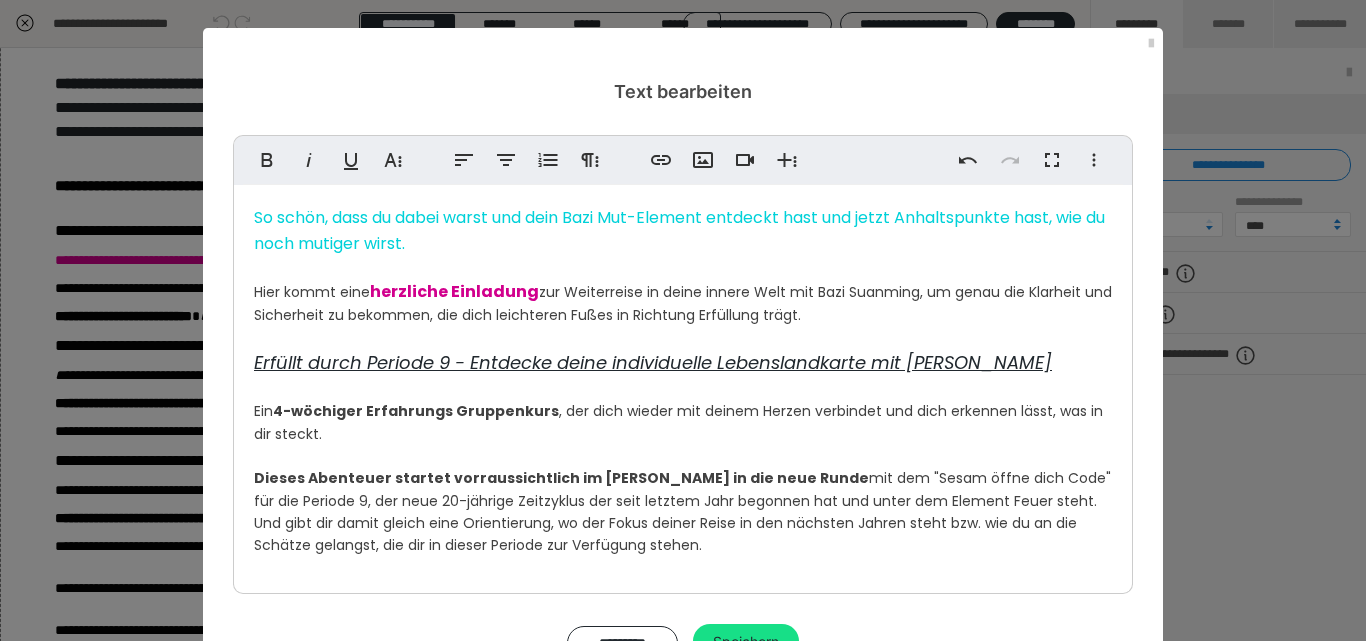 click on "Dieses Abenteuer startet vorraussichtlich im Herbst in die neue Runde" at bounding box center [561, 478] 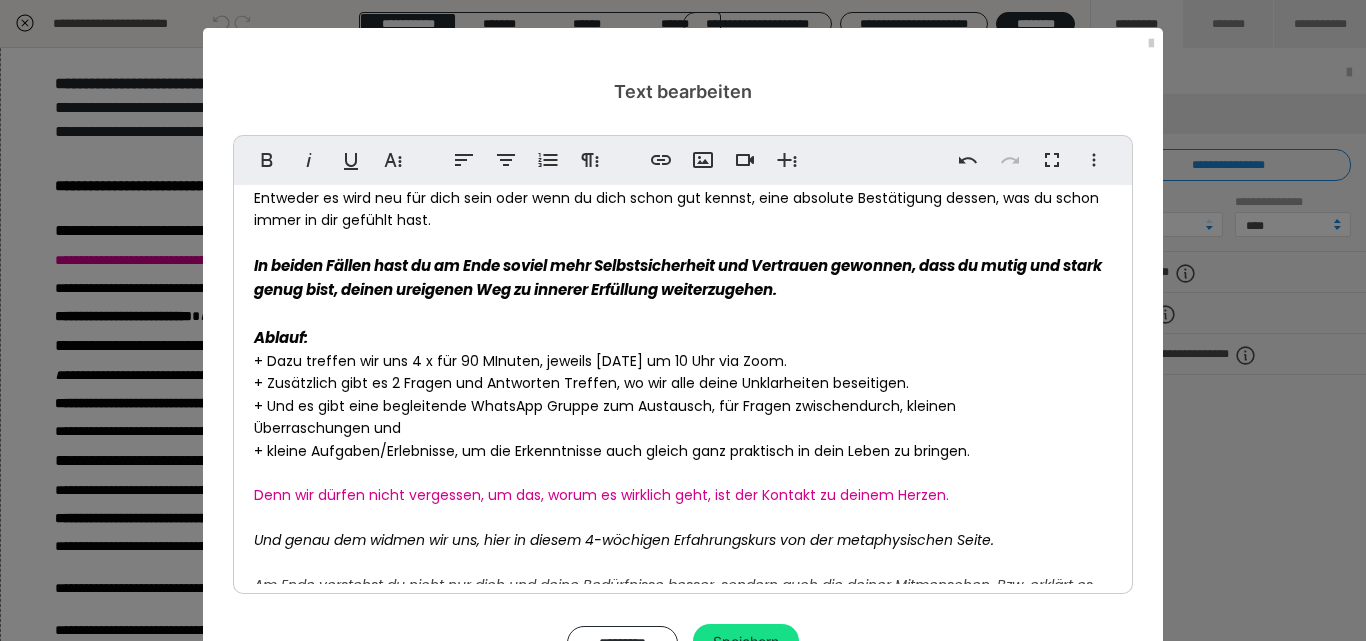 scroll, scrollTop: 908, scrollLeft: 0, axis: vertical 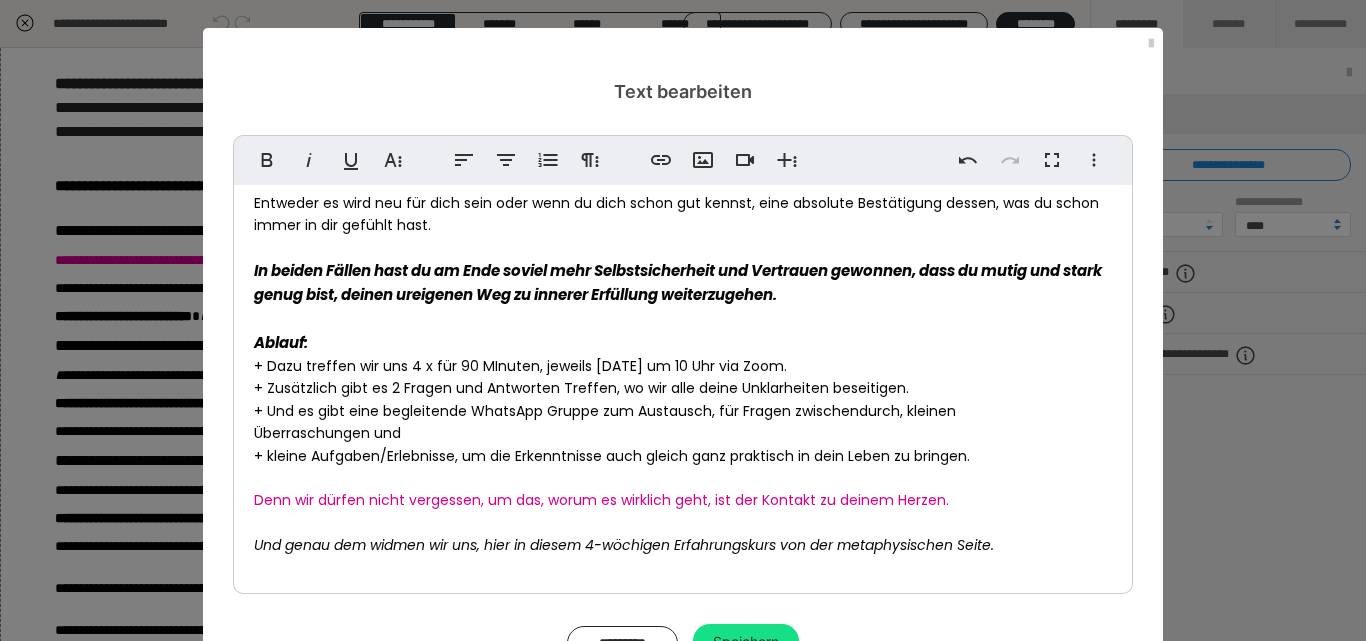 click on "+ Dazu treffen wir uns 4 x für 90 MInuten, jeweils Sonntag um 10 Uhr via Zoom. + Zusätzlich gibt es 2 Fragen und Antworten Treffen, wo wir alle deine Unklarheiten beseitigen. + Und es gibt eine begleitende WhatsApp Gruppe zum Austausch, für Fragen zwischendurch, kleinen" at bounding box center (605, 388) 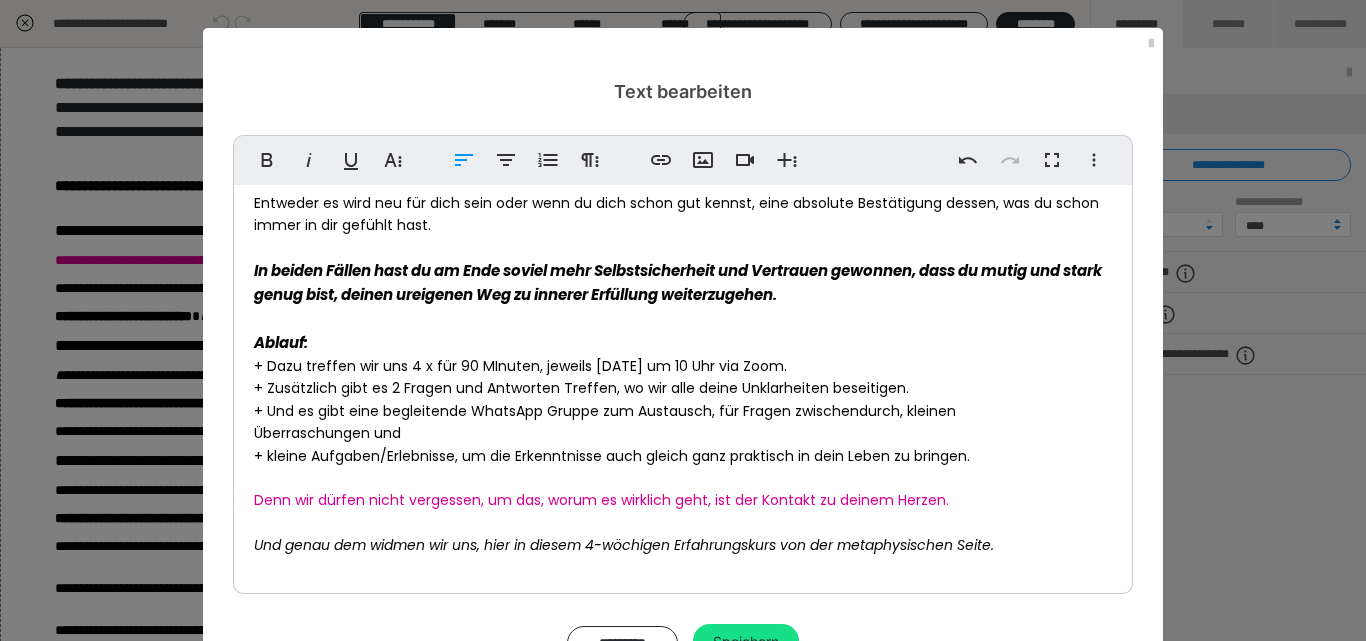 click on "+ Dazu treffen wir uns 4 x für 90 MInuten, jeweils Sonntag um 10 Uhr via Zoom. + Zusätzlich gibt es 2 Fragen und Antworten Treffen, wo wir alle deine Unklarheiten beseitigen. + Und es gibt eine begleitende WhatsApp Gruppe zum Austausch, für Fragen zwischendurch, kleinen" at bounding box center [605, 388] 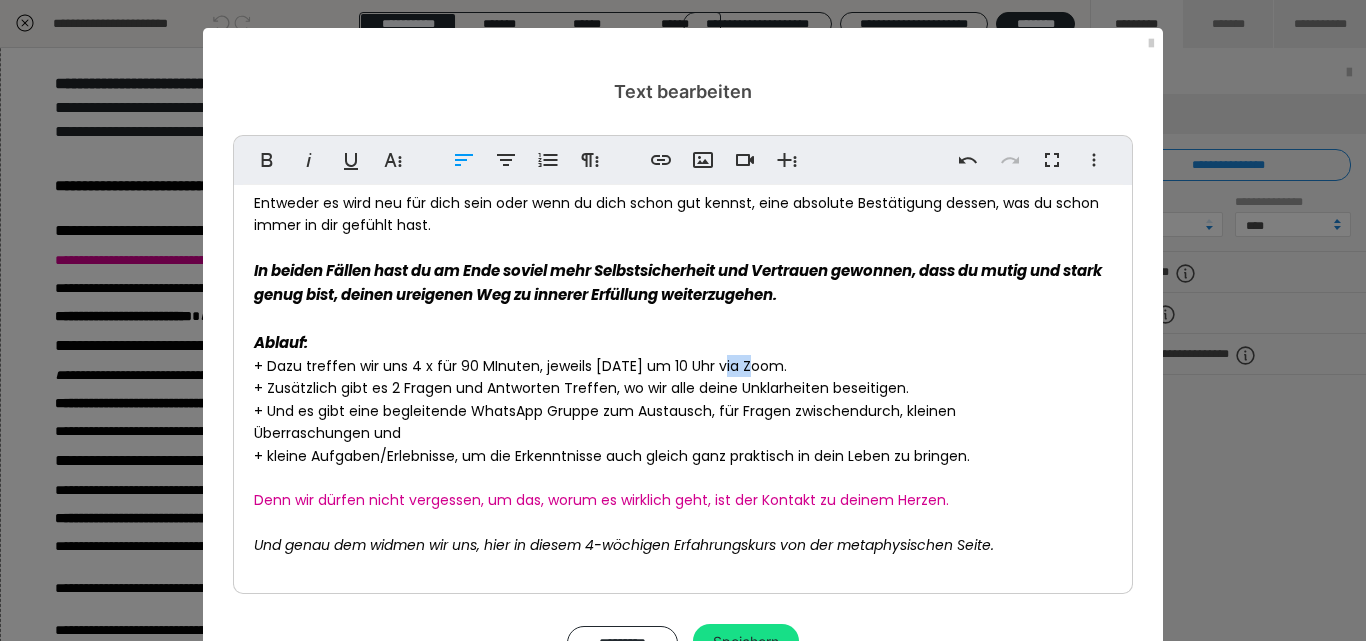 click on "+ Dazu treffen wir uns 4 x für 90 MInuten, jeweils Sonntag um 10 Uhr via Zoom. + Zusätzlich gibt es 2 Fragen und Antworten Treffen, wo wir alle deine Unklarheiten beseitigen. + Und es gibt eine begleitende WhatsApp Gruppe zum Austausch, für Fragen zwischendurch, kleinen" at bounding box center (605, 388) 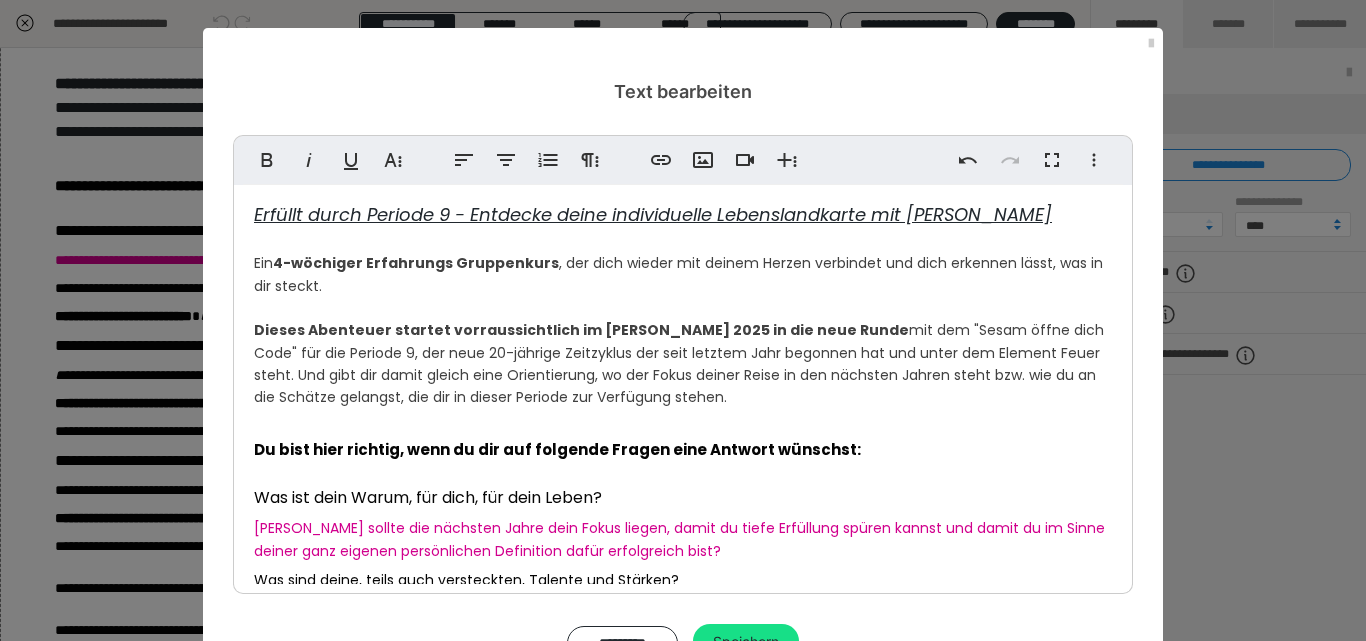 scroll, scrollTop: 0, scrollLeft: 0, axis: both 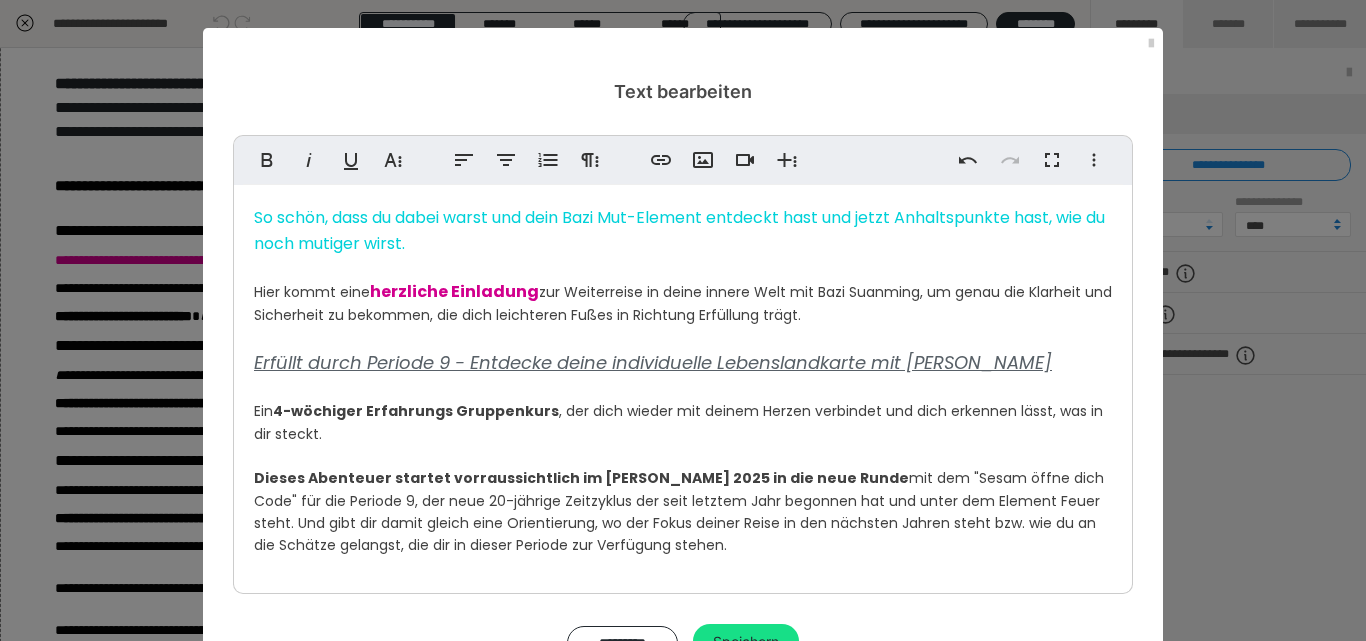 click on "Erfüllt durch Periode 9 - Entdecke deine individuelle Lebenslandkarte mit Bazi Suanming" at bounding box center [653, 362] 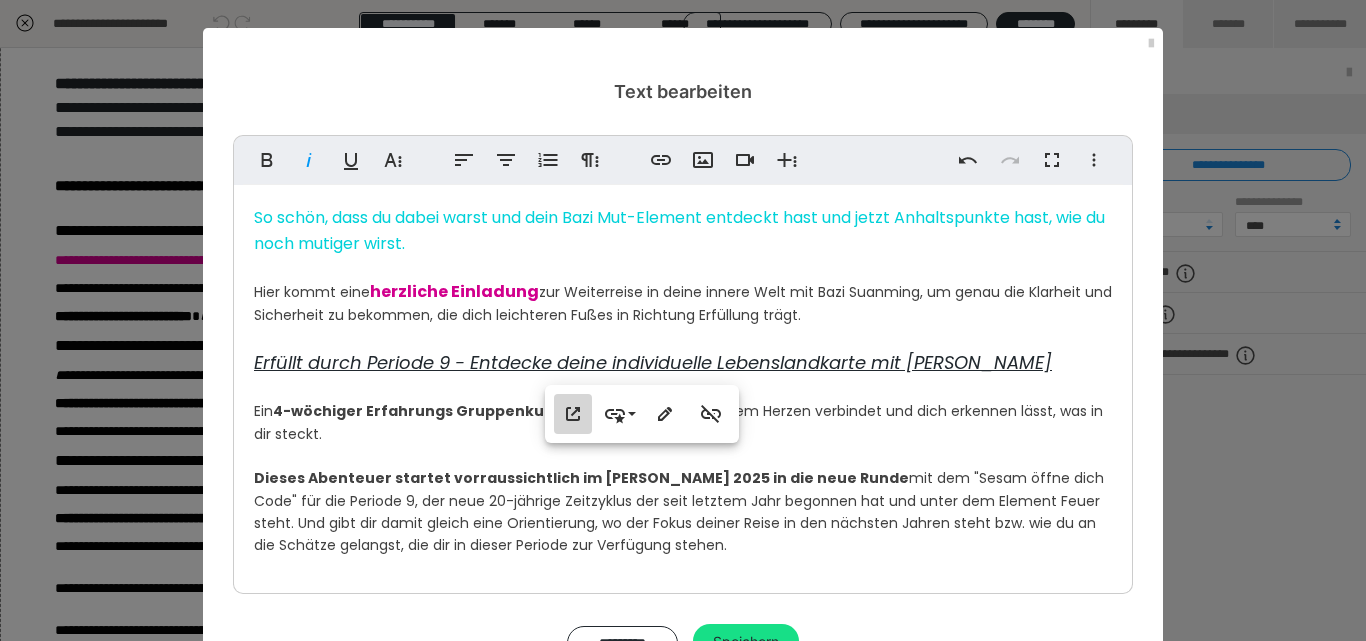 click 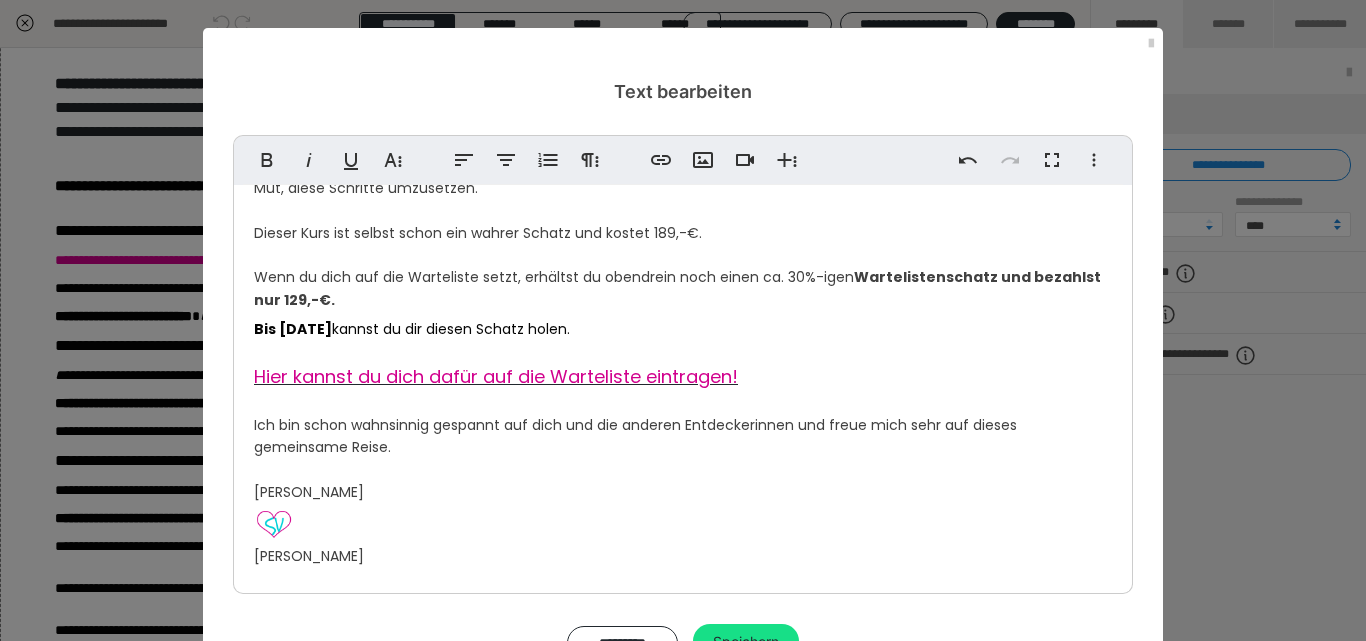 scroll, scrollTop: 1489, scrollLeft: 0, axis: vertical 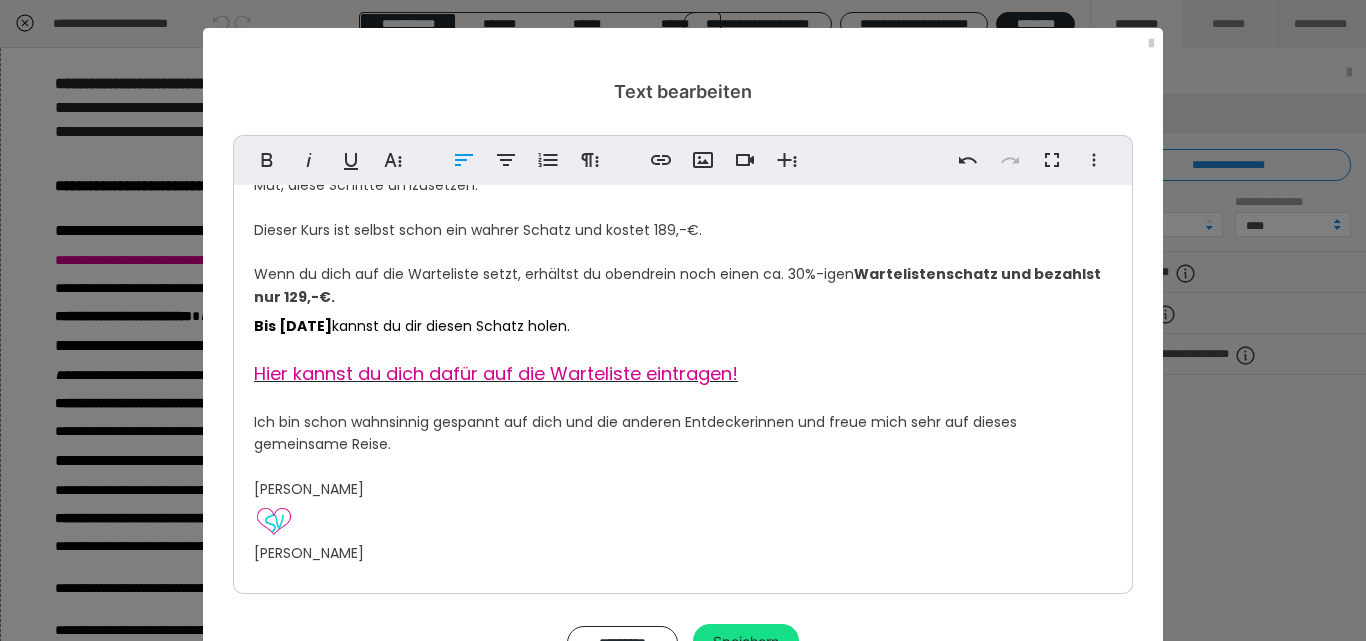 click on "kannst du dir diesen Schatz holen." at bounding box center (451, 326) 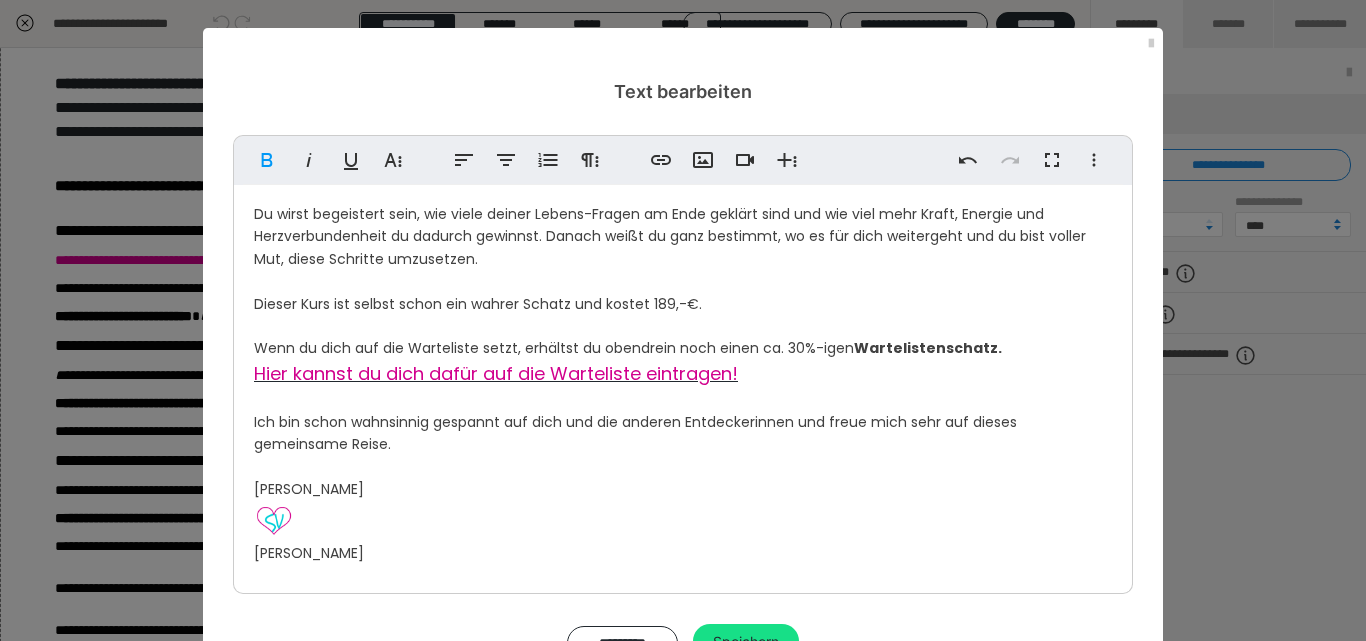 scroll, scrollTop: 1463, scrollLeft: 0, axis: vertical 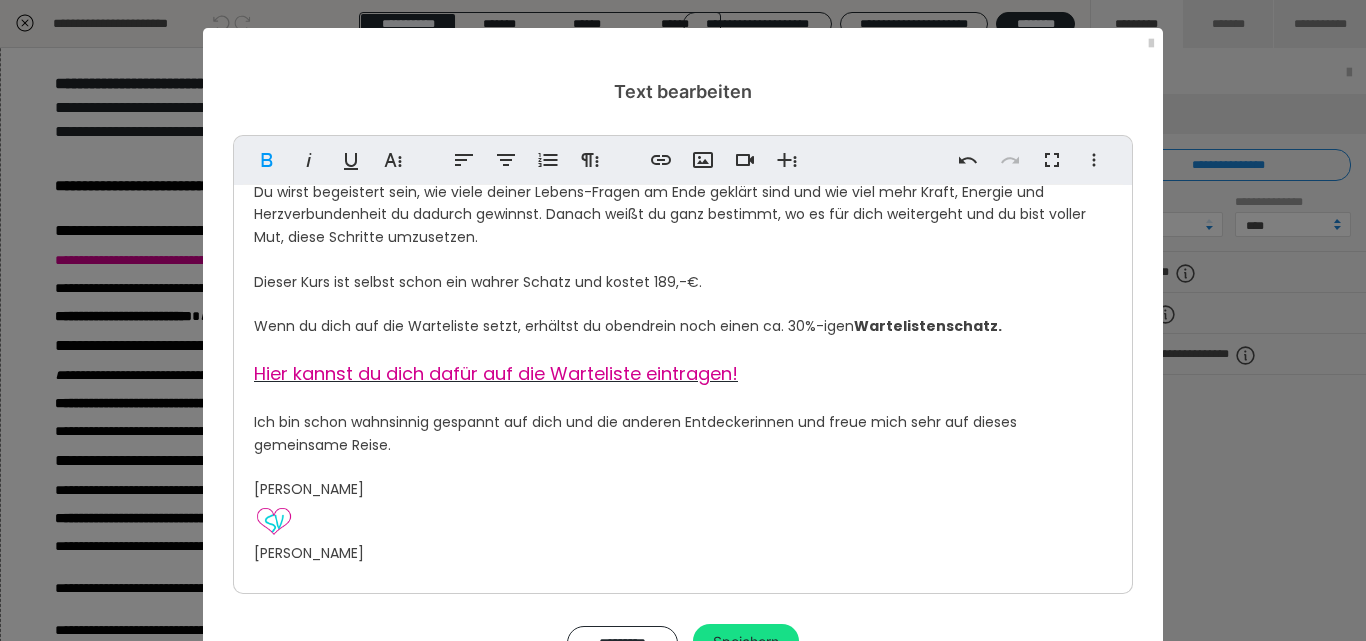 click on "Und was dir wirklich wichtig ist und wie du erfüllt durch die neue Zeitqualität, der Periode 9, kommst. Und so so vieles mehr. Du wirst begeistert sein, wie viele deiner Lebens-Fragen am Ende geklärt sind und wie viel mehr Kraft, Energie und Herzverbundenheit du dadurch gewinnst. Danach weißt du ganz bestimmt, wo es für dich weitergeht und du bist voller Mut, diese Schritte umzusetzen. Dieser Kurs ist selbst schon ein wahrer Schatz und kostet 189,-€. Wenn du dich auf die Warteliste setzt, erhältst du obendrein noch einen ca. 30%-igen  Wartelistenschatz." at bounding box center [680, 236] 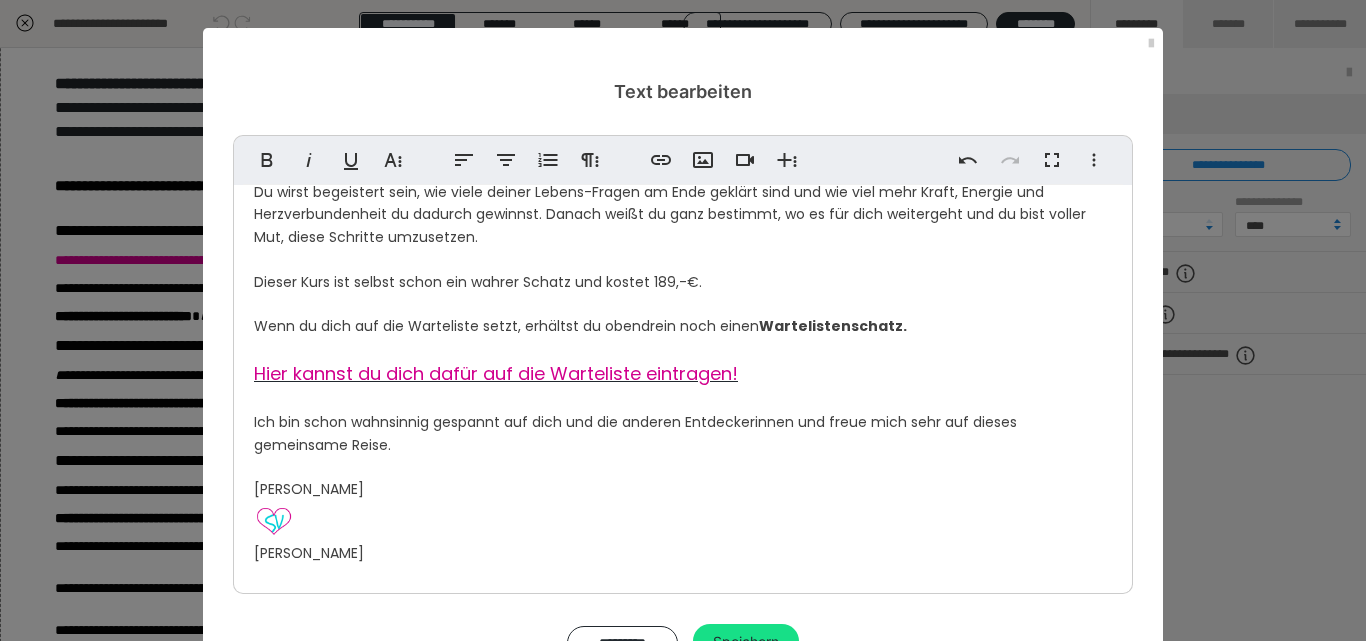 scroll, scrollTop: 77, scrollLeft: 0, axis: vertical 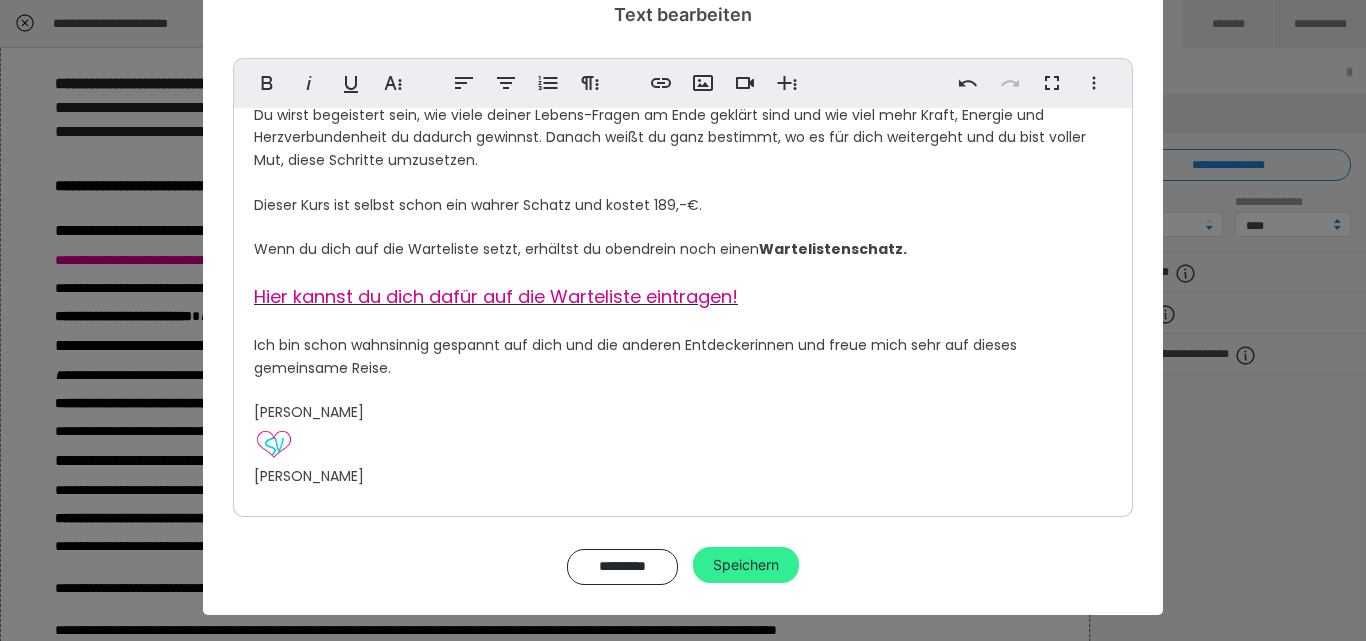 click on "Speichern" at bounding box center (746, 565) 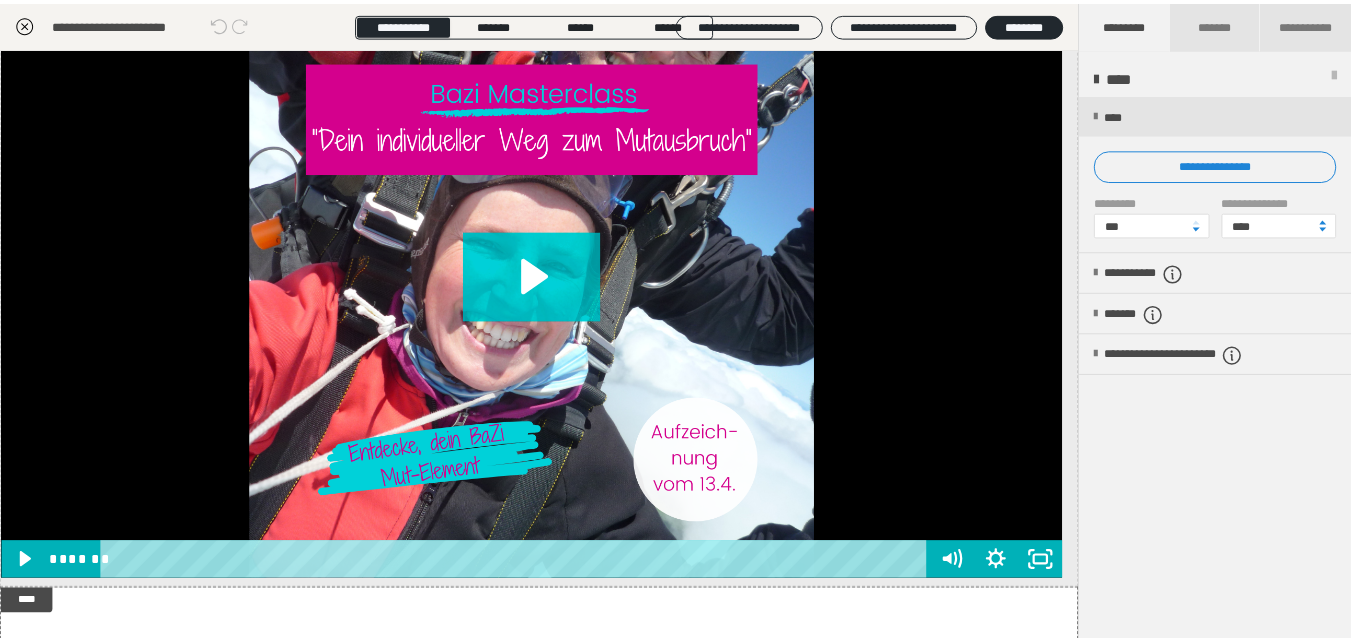 scroll, scrollTop: 29, scrollLeft: 0, axis: vertical 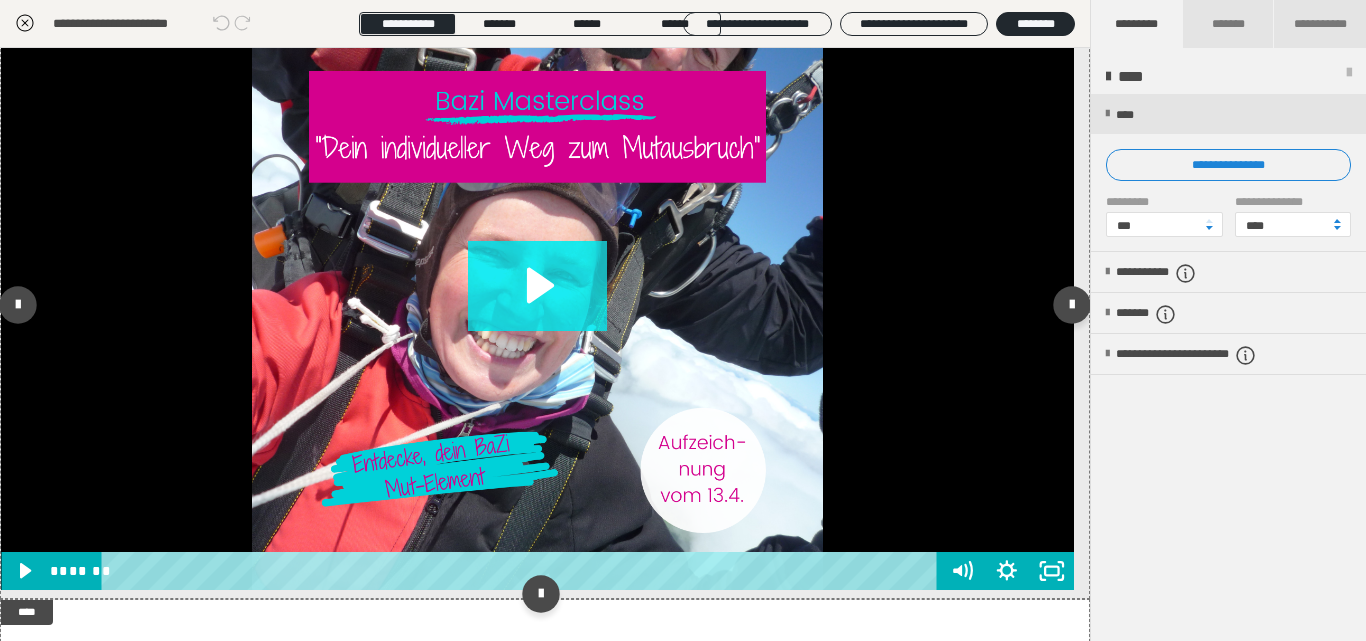 click 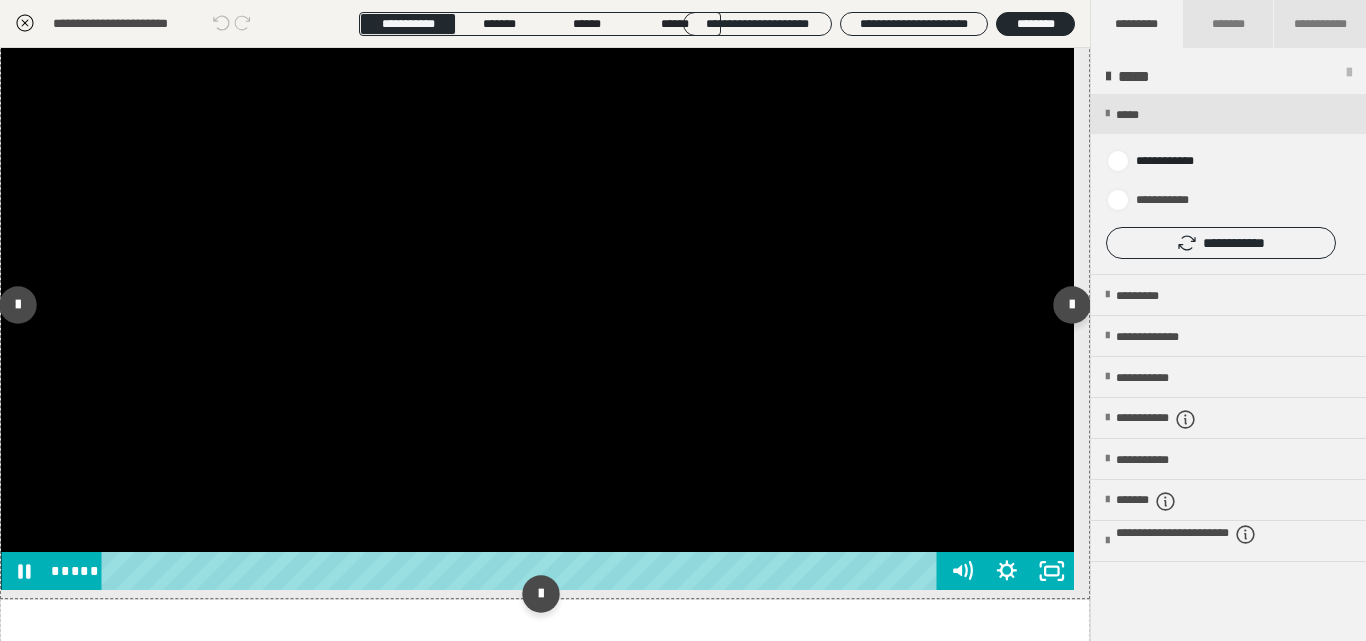 click at bounding box center (537, 305) 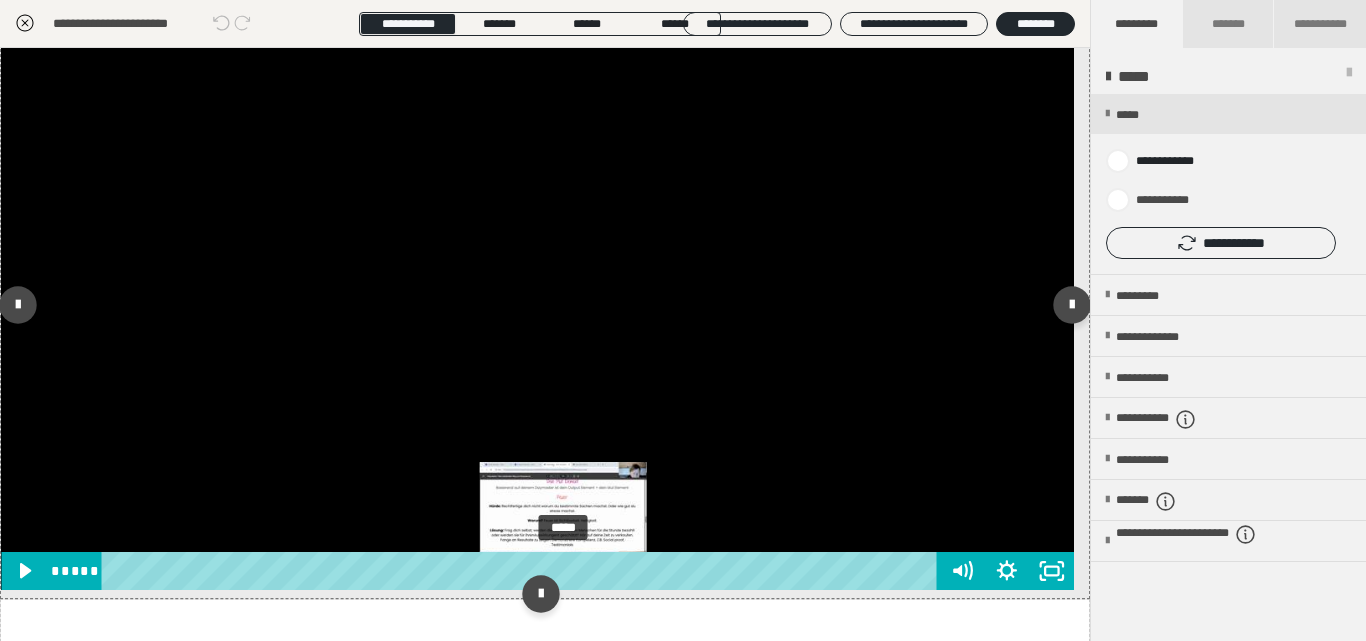 click on "*****" at bounding box center [522, 571] 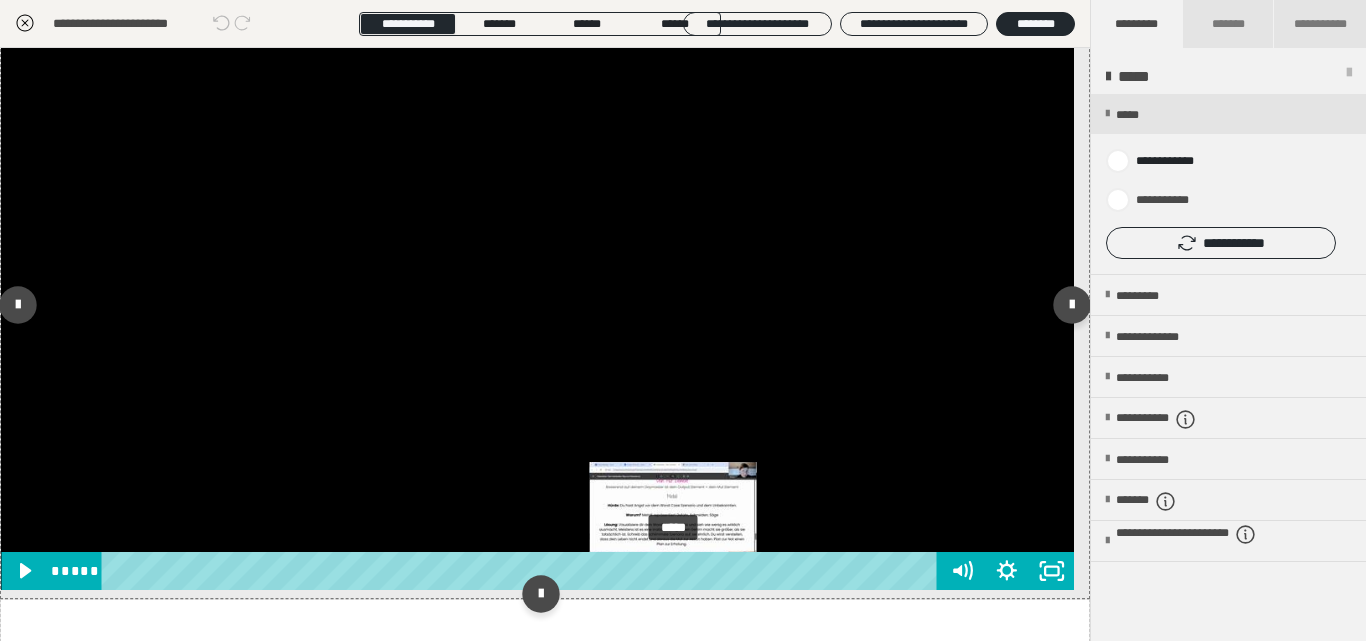 click on "*****" at bounding box center (522, 571) 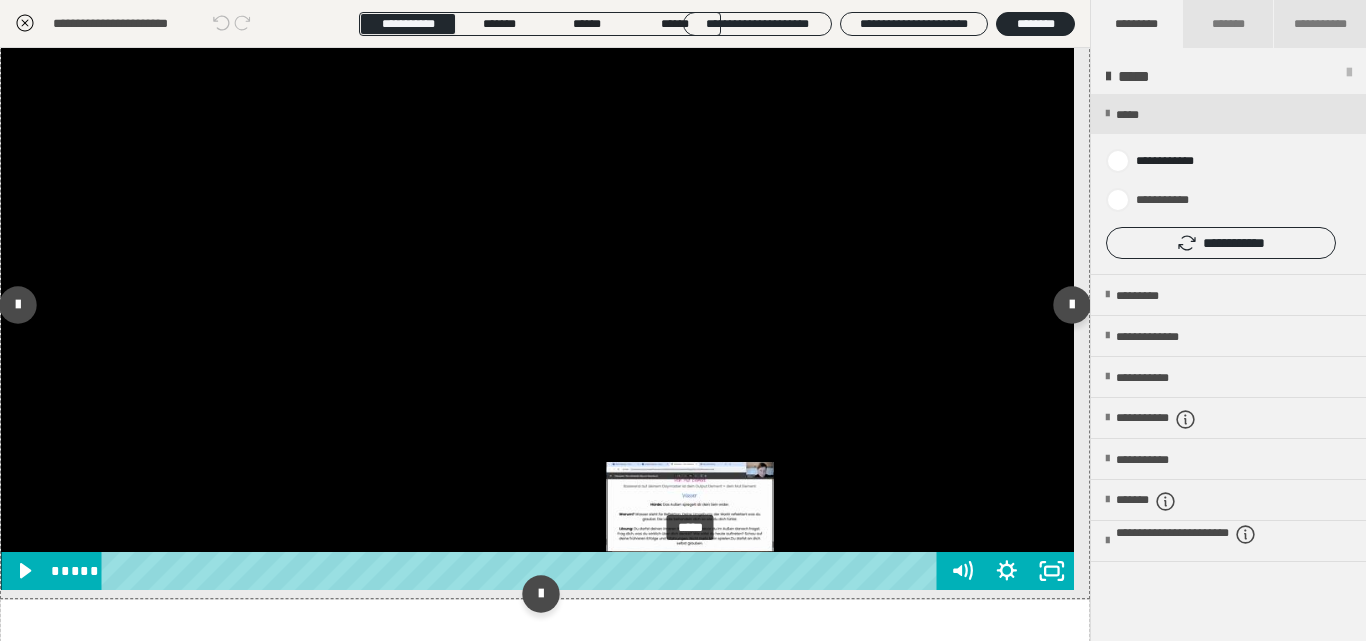 click on "*****" at bounding box center (522, 571) 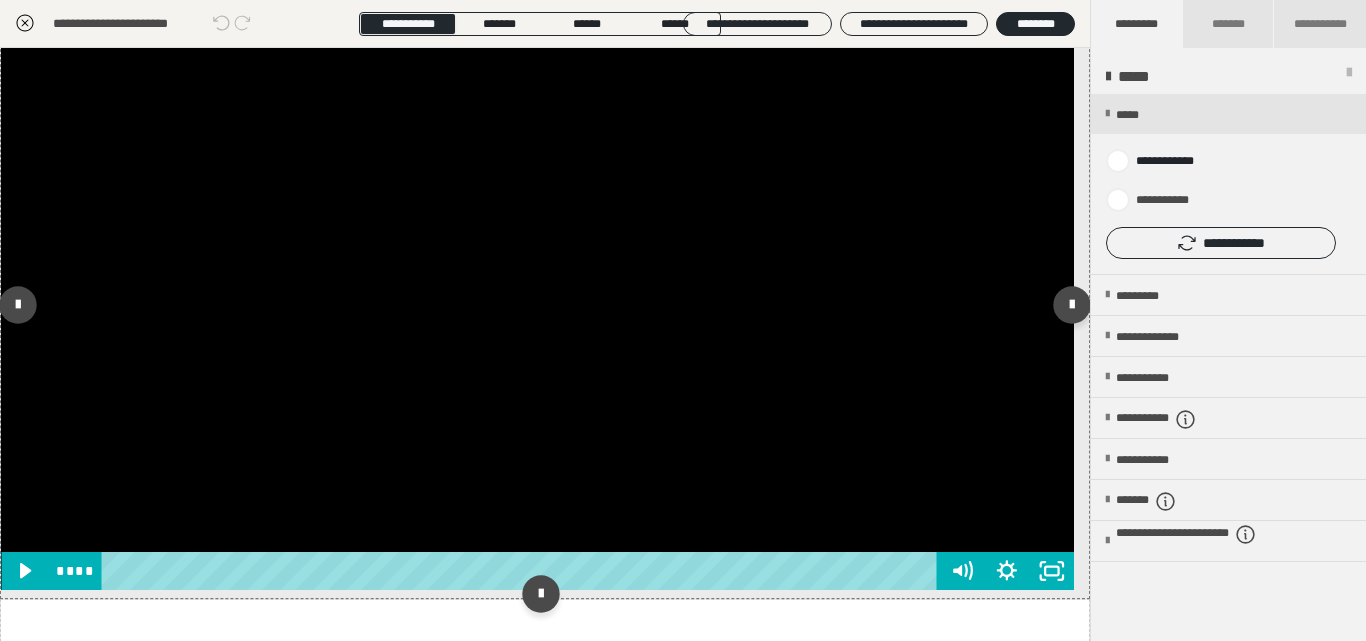 drag, startPoint x: 692, startPoint y: 569, endPoint x: 46, endPoint y: 541, distance: 646.6065 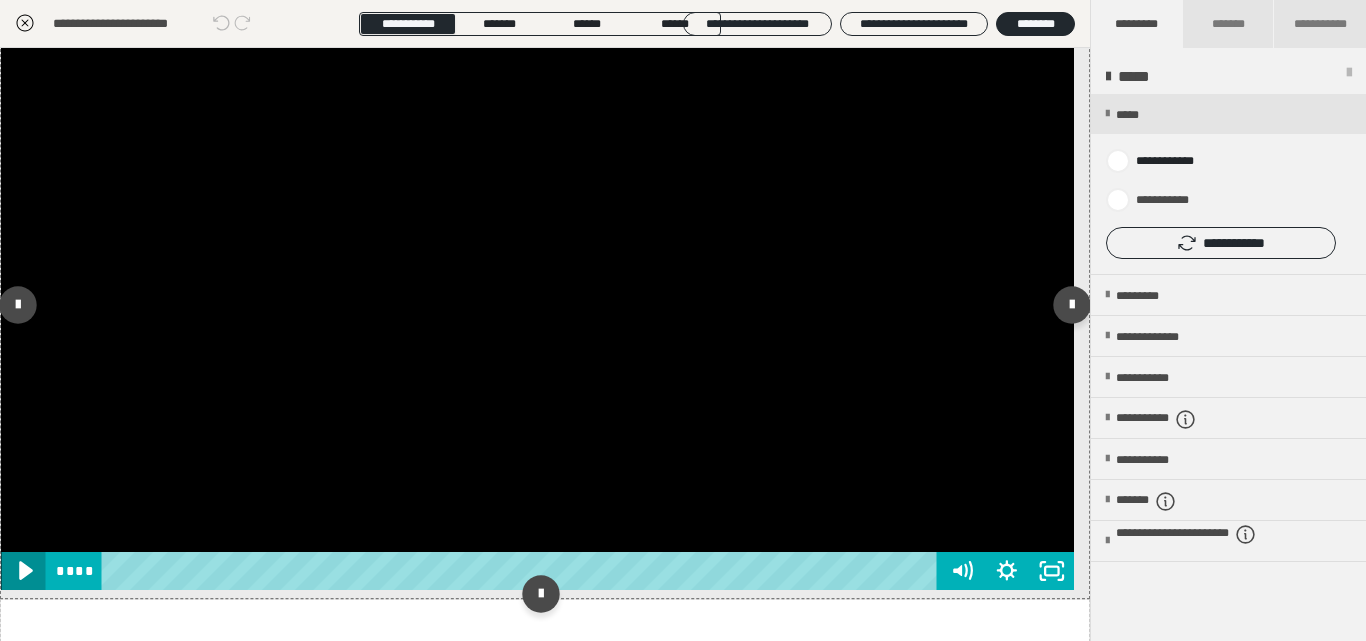click 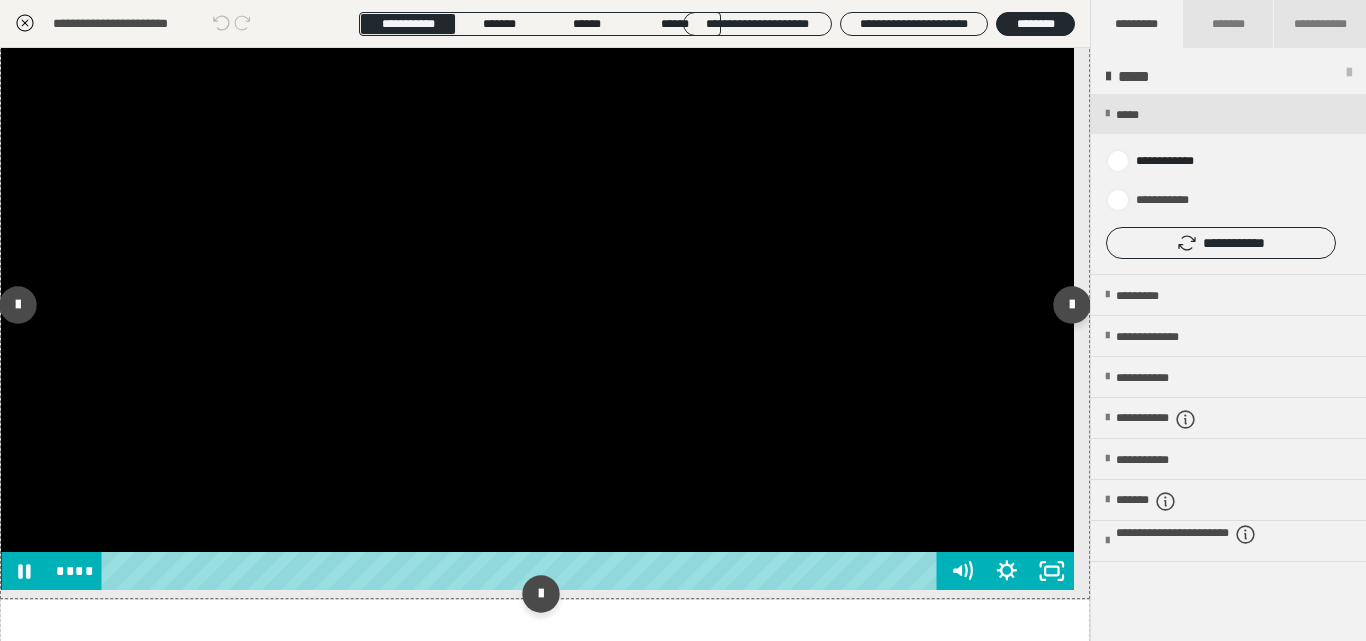 click at bounding box center [537, 305] 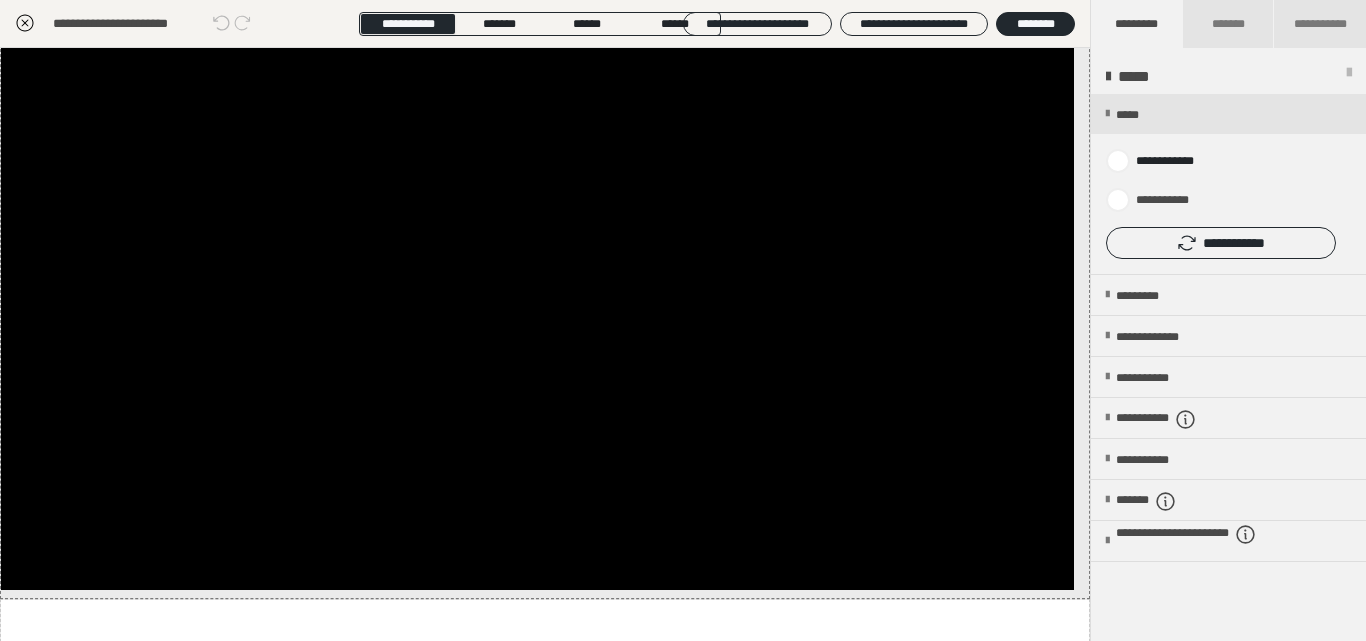 click on "**********" at bounding box center (545, 24) 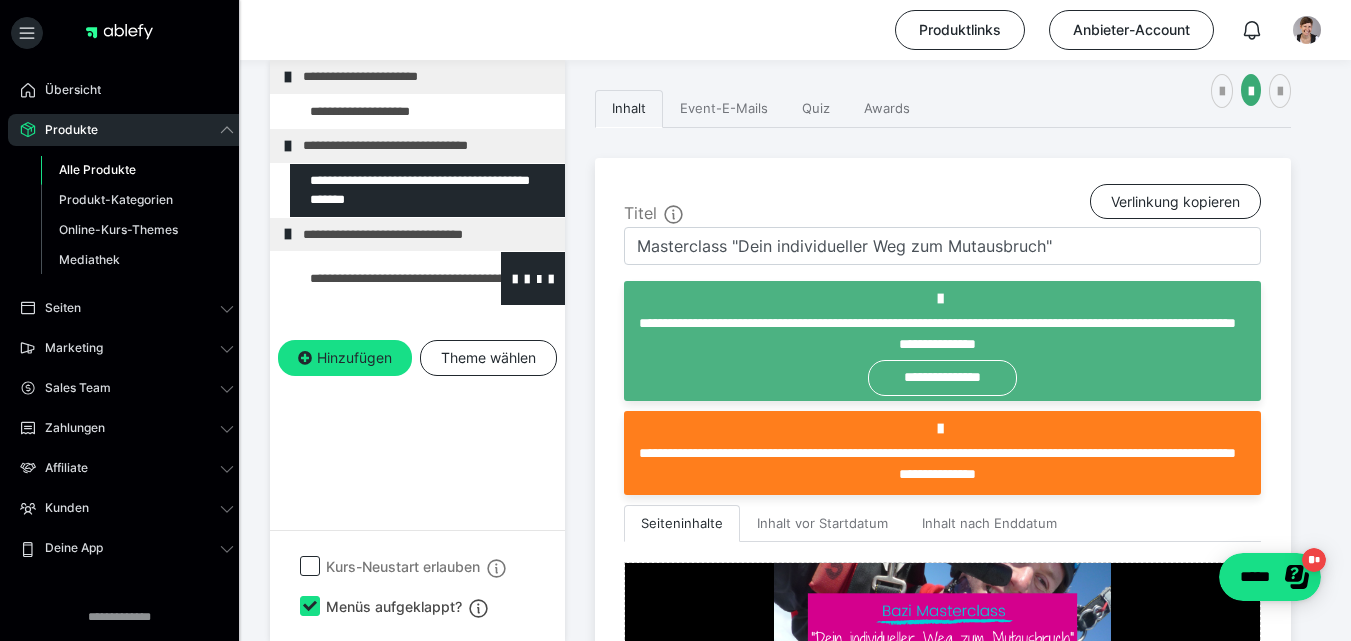 click at bounding box center [375, 278] 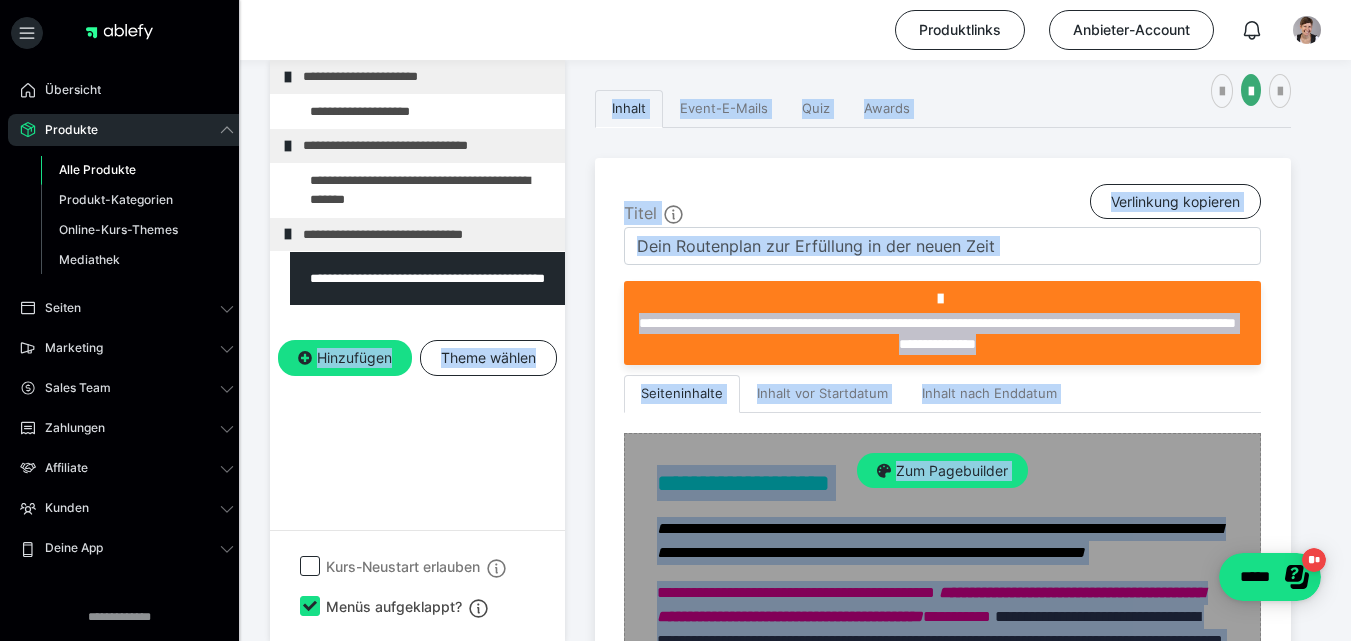 click on "Zum Pagebuilder" at bounding box center [942, 1752] 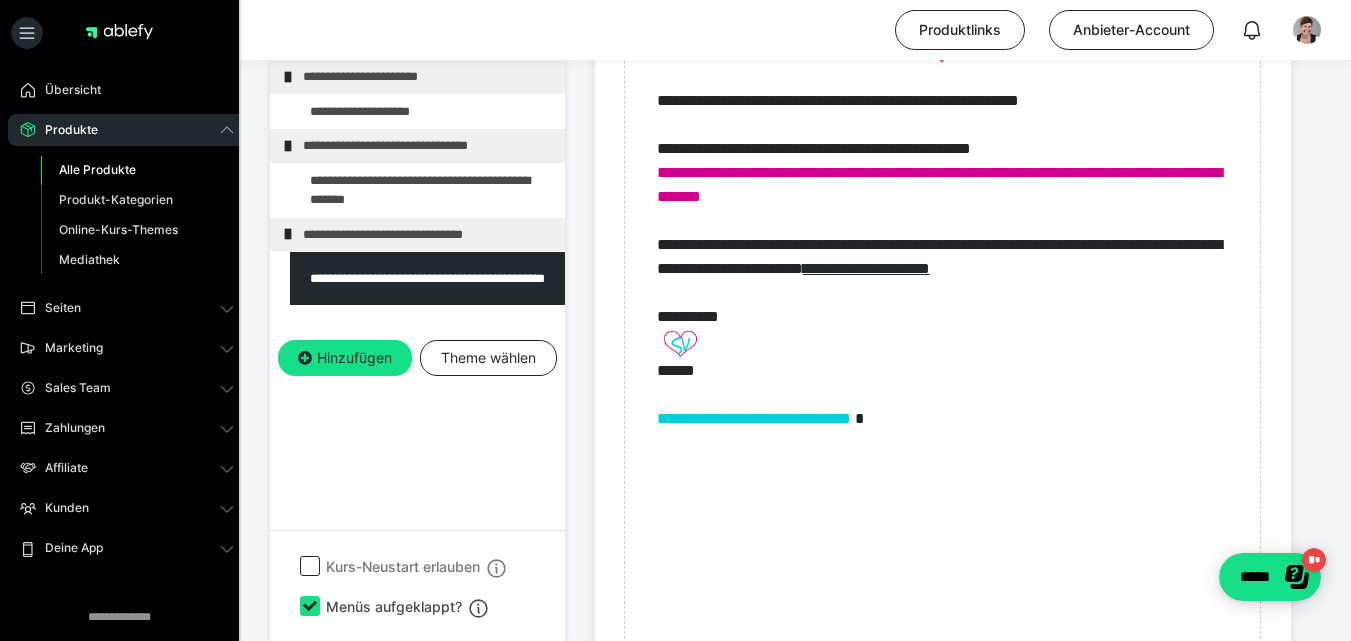 scroll, scrollTop: 2483, scrollLeft: 0, axis: vertical 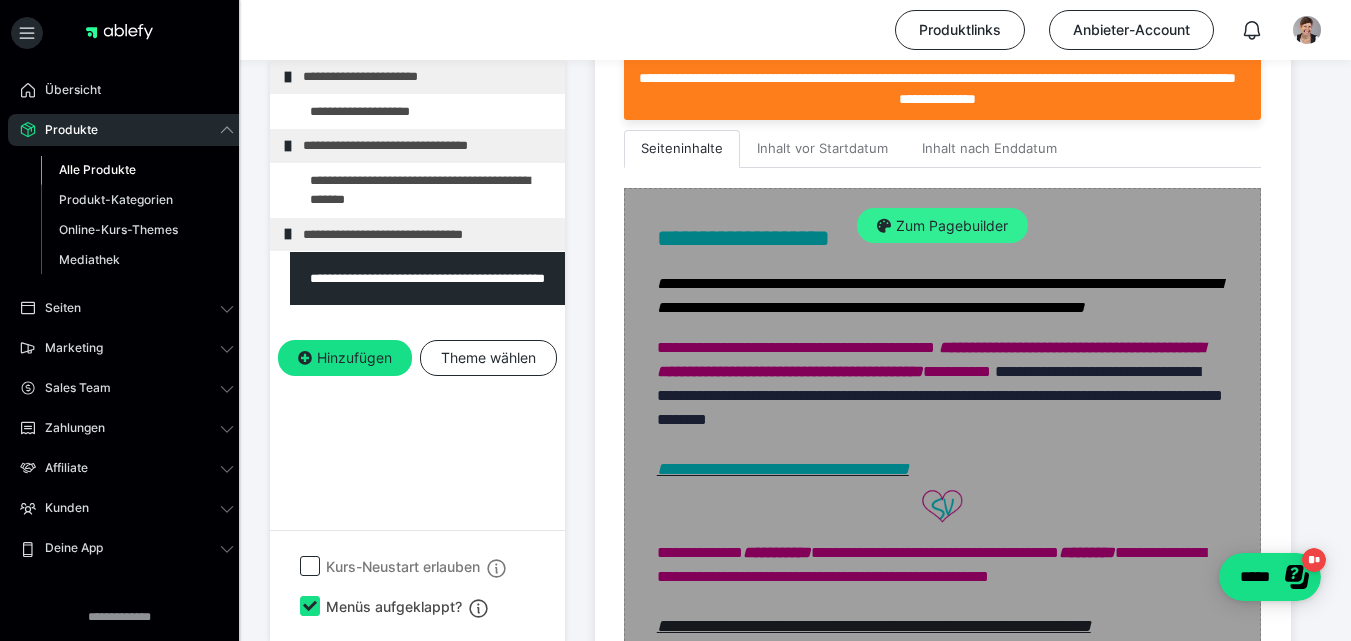 click on "Zum Pagebuilder" at bounding box center [942, 226] 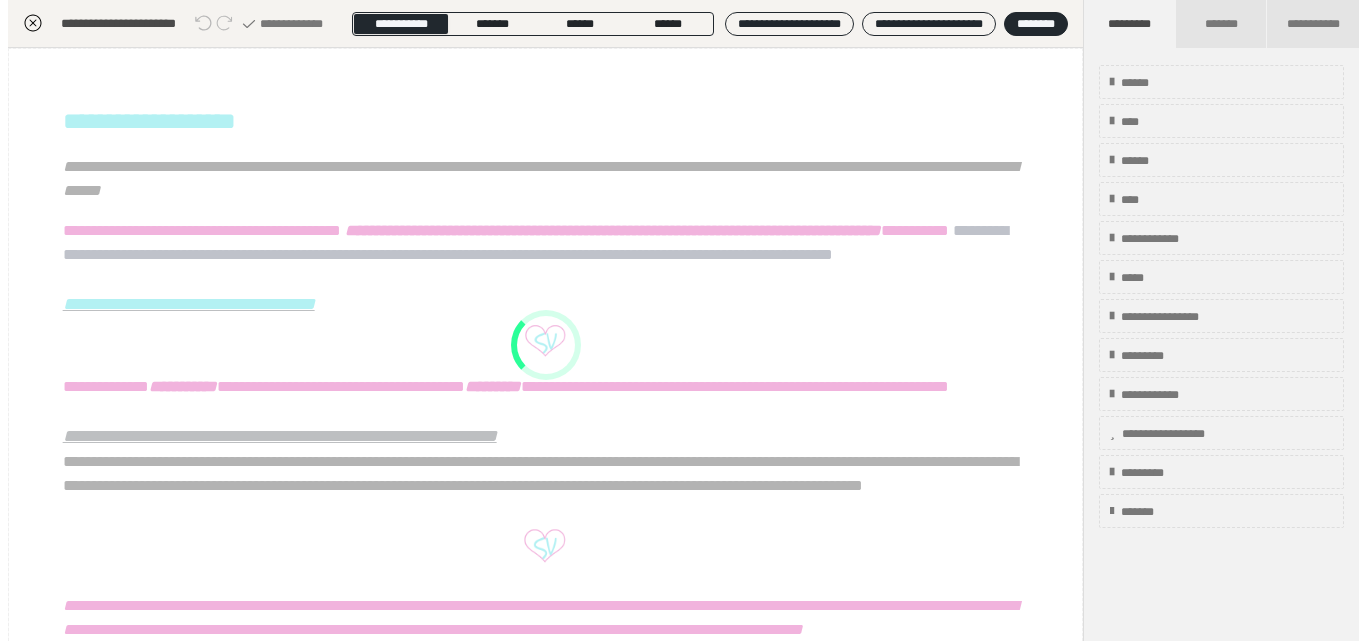 scroll, scrollTop: 349, scrollLeft: 0, axis: vertical 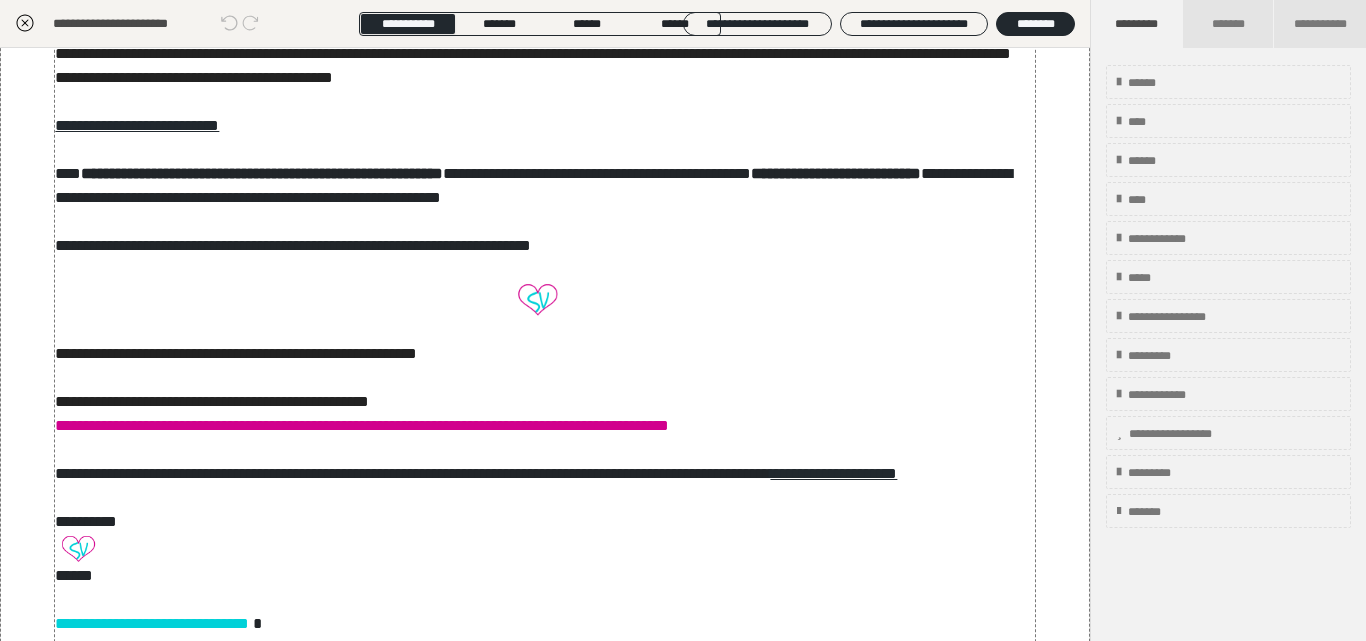 click on "**********" at bounding box center (262, 173) 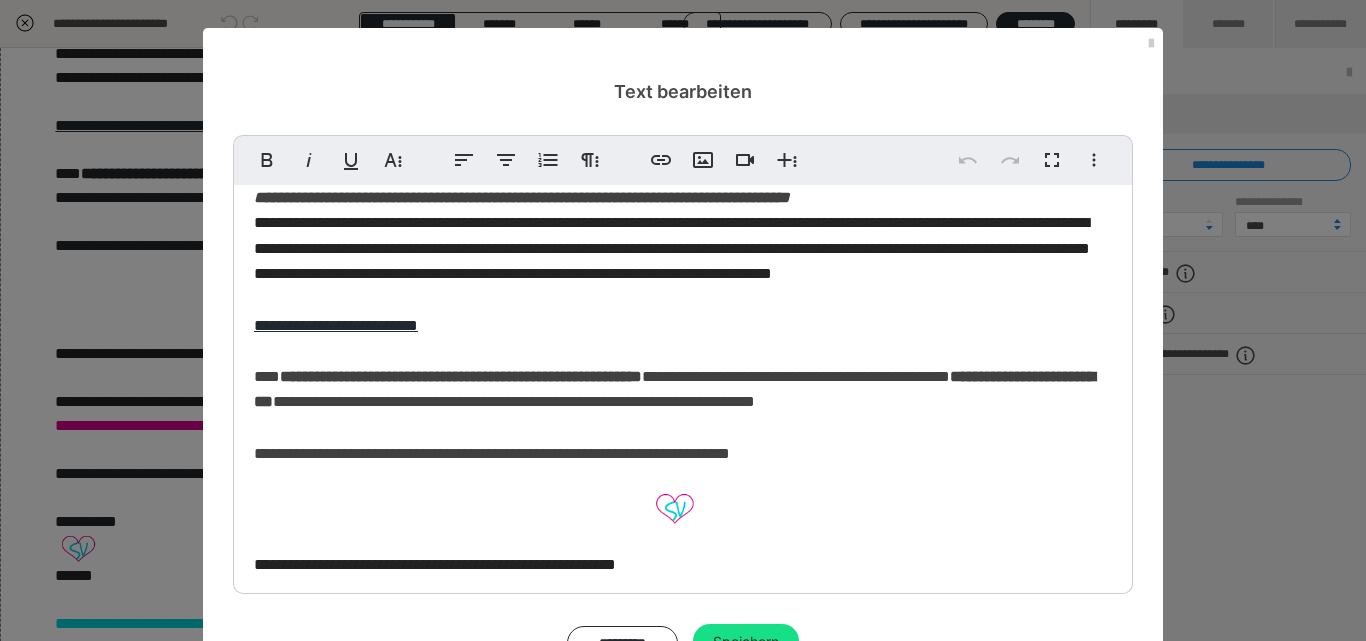 scroll, scrollTop: 1537, scrollLeft: 0, axis: vertical 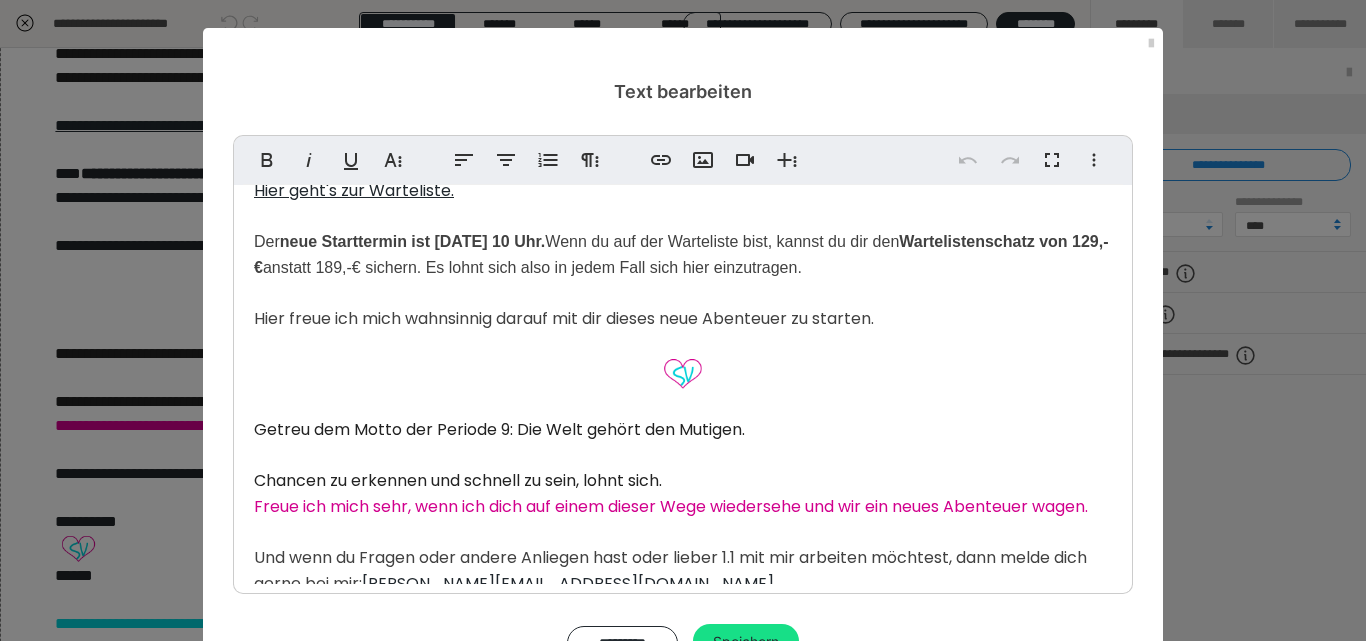 click on "neue Starttermin ist Sonntag, der 27. April 2025 um 10 Uhr." at bounding box center (413, 241) 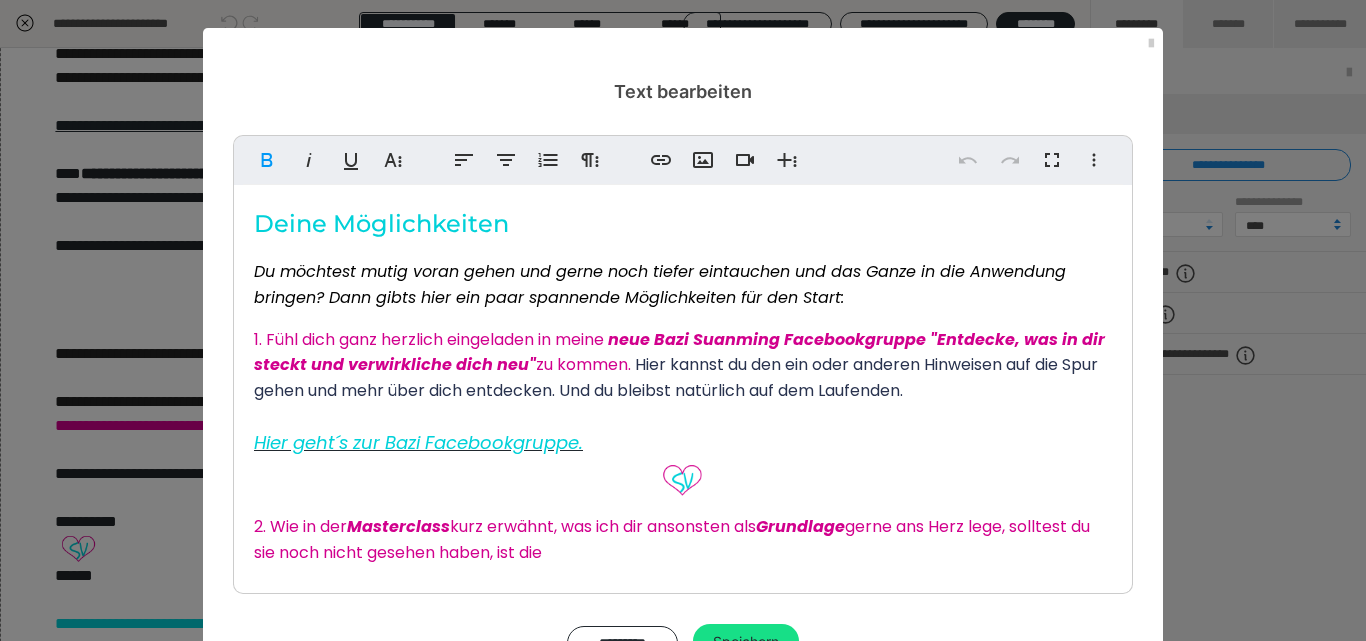 scroll, scrollTop: 1537, scrollLeft: 0, axis: vertical 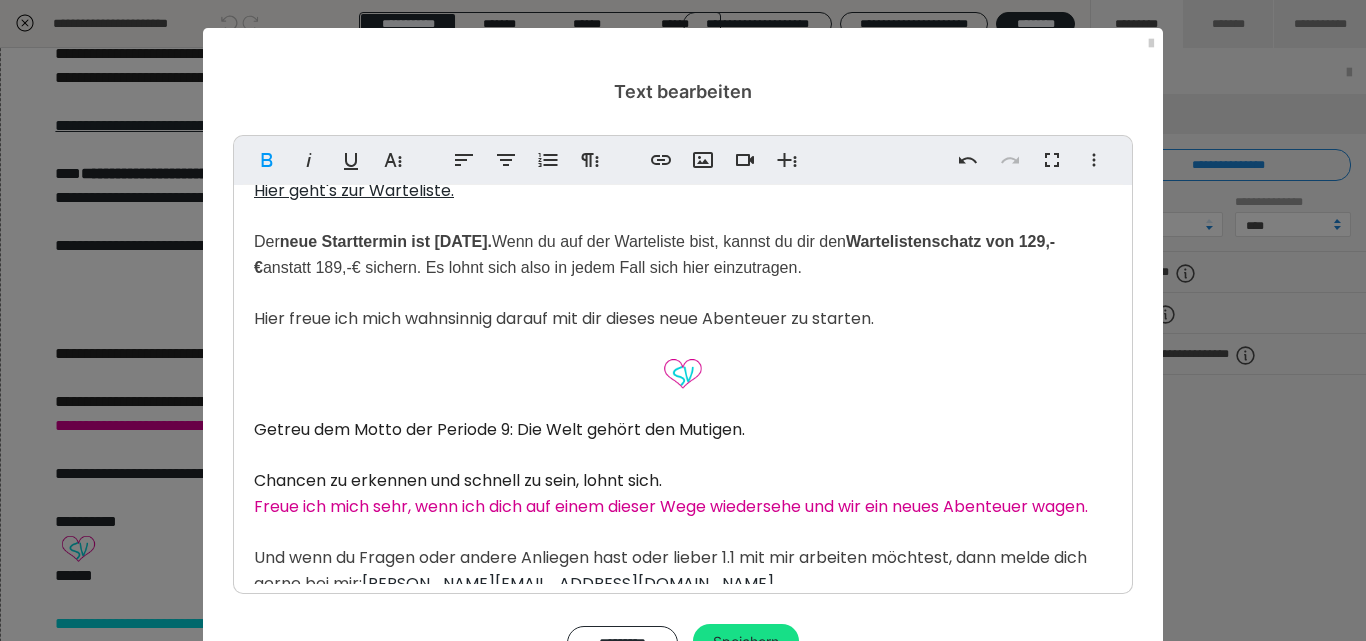 click on "neue Starttermin ist Sonntag, der 27. April 2025." at bounding box center (386, 241) 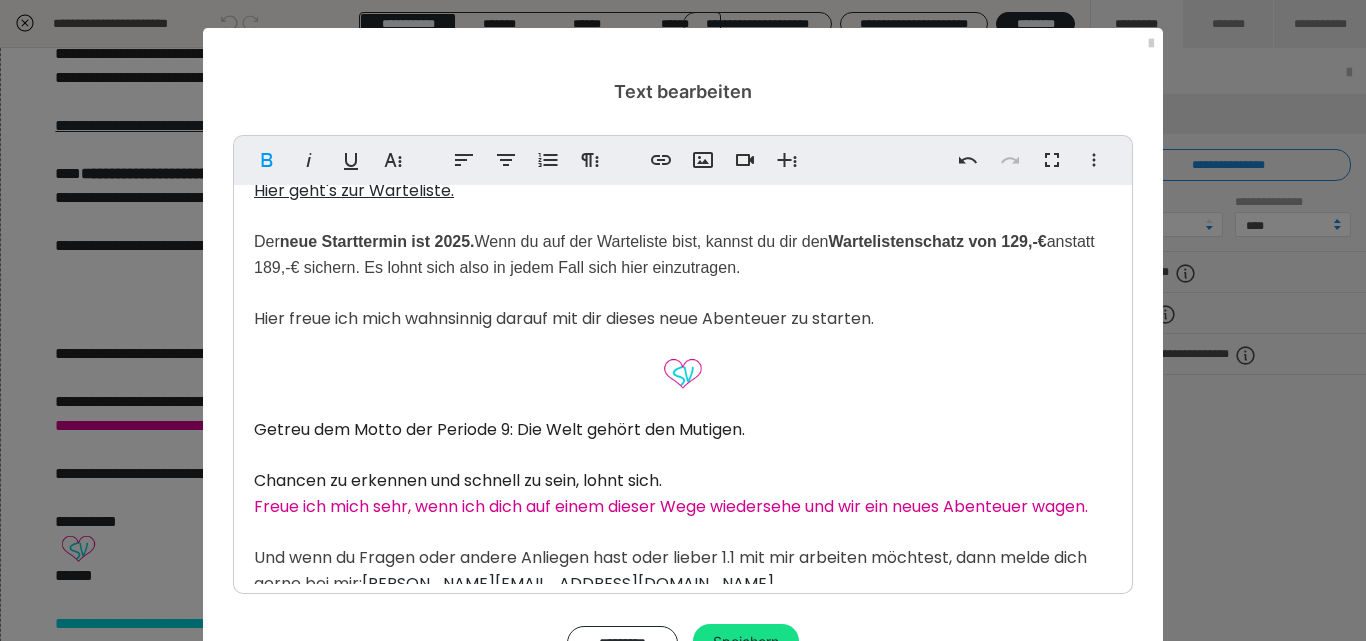 type 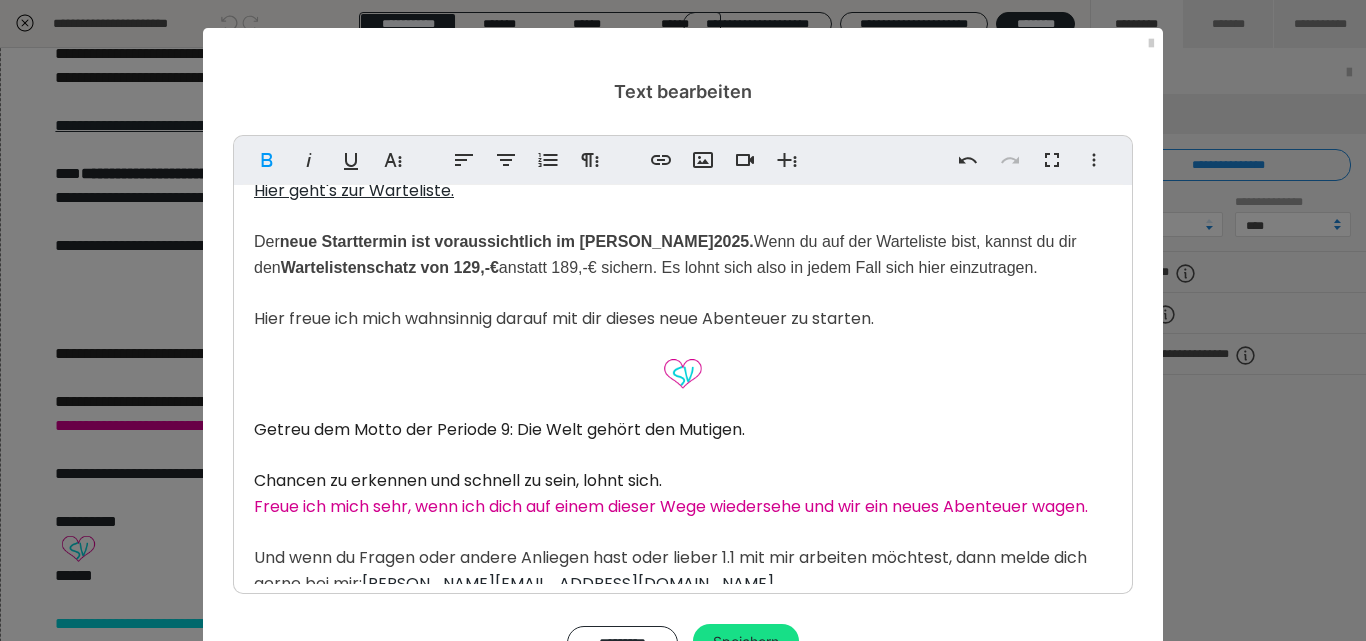 click on "Der  neue Starttermin ist voraussichtlich im Herbst  2025.  Wenn du auf der Warteliste bist, kannst du dir den  Wartelistenschatz von 129,-€  anstatt 189,-€ sichern. Es lohnt sich also in jedem Fall sich hier einzutragen." at bounding box center [665, 254] 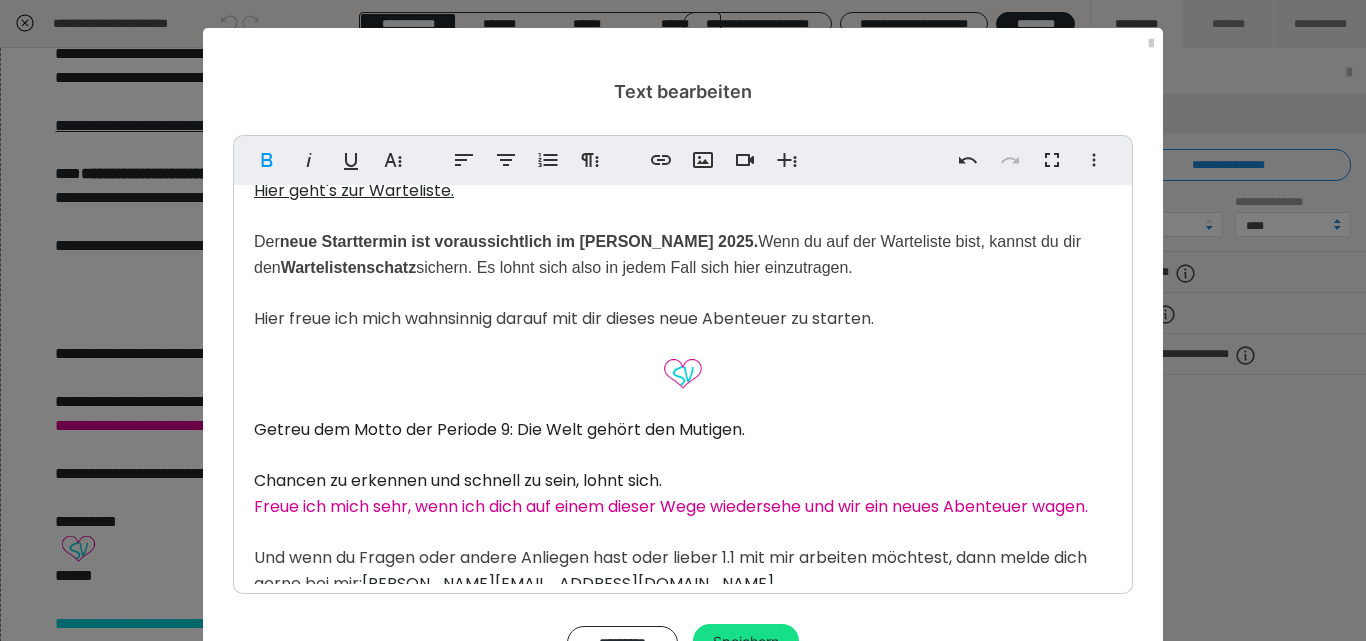 click on "Der  neue Starttermin ist voraussichtlich im Herbst 2025.  Wenn du auf der Warteliste bist, kannst du dir den  Wartelistenschatz  sichern. Es lohnt sich also in jedem Fall sich hier einzutragen." at bounding box center [667, 254] 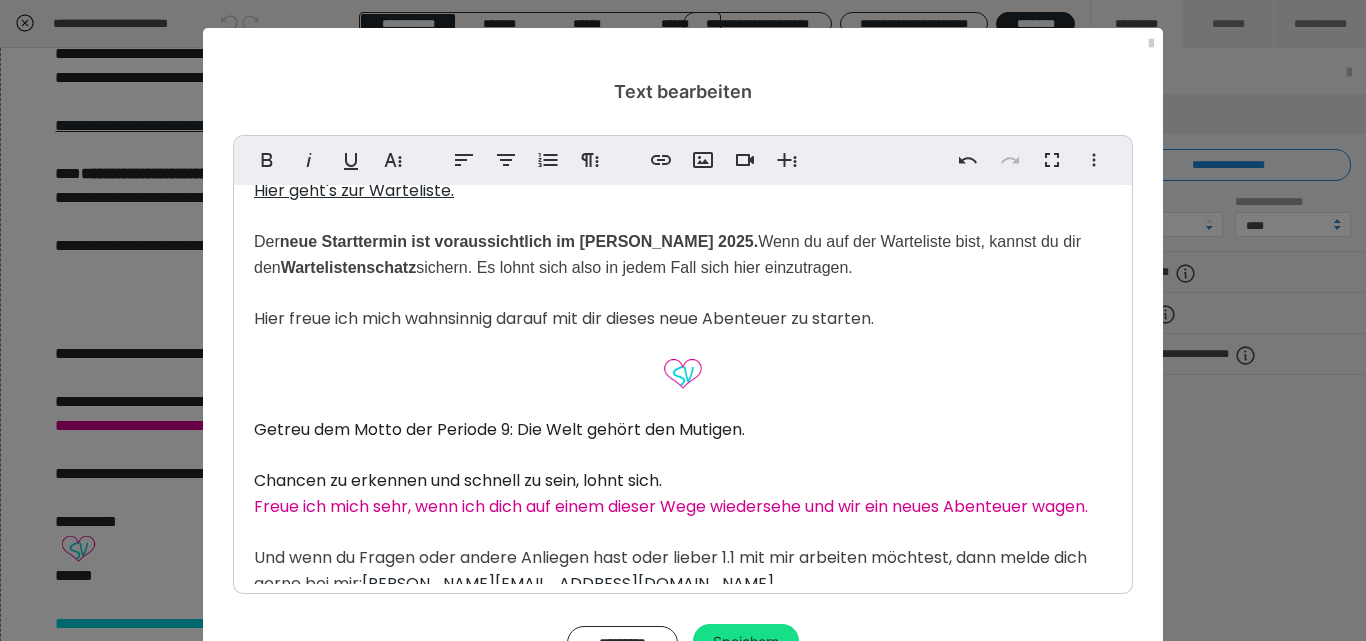 click on "Der  neue Starttermin ist voraussichtlich im Herbst 2025.  Wenn du auf der Warteliste bist, kannst du dir den  Wartelistenschatz  sichern. Es lohnt sich also in jedem Fall sich hier einzutragen." at bounding box center [667, 254] 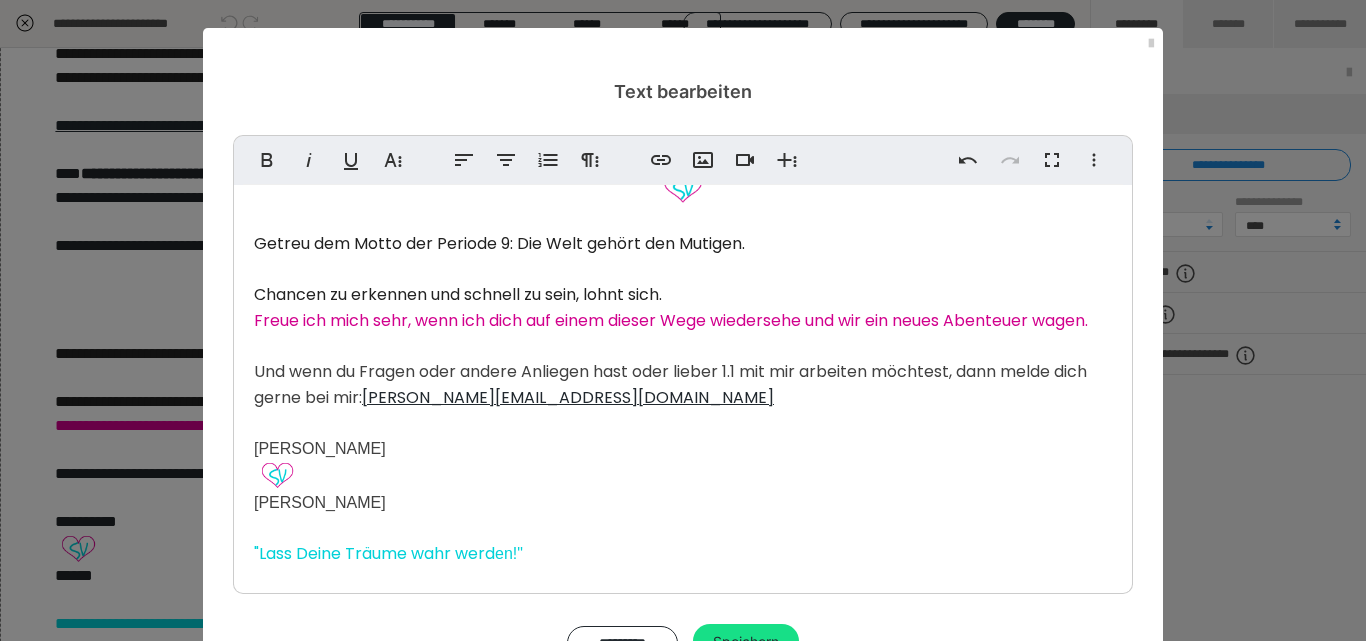 scroll, scrollTop: 1777, scrollLeft: 0, axis: vertical 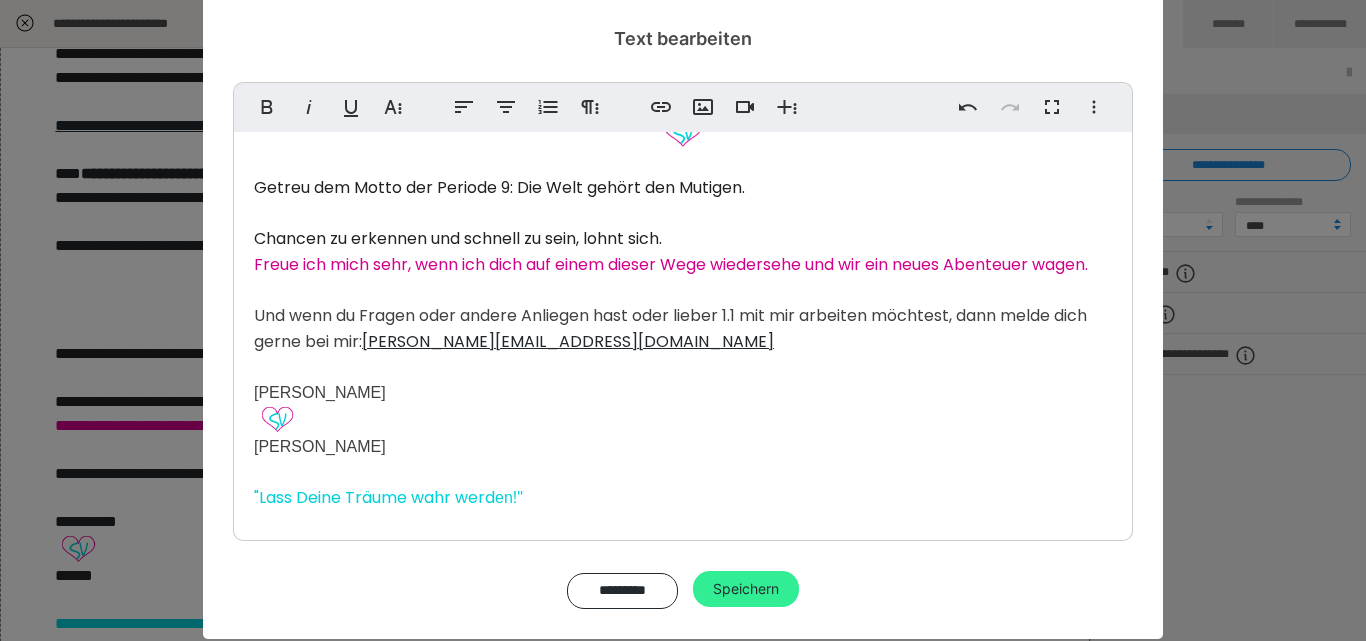 click on "Speichern" at bounding box center (746, 589) 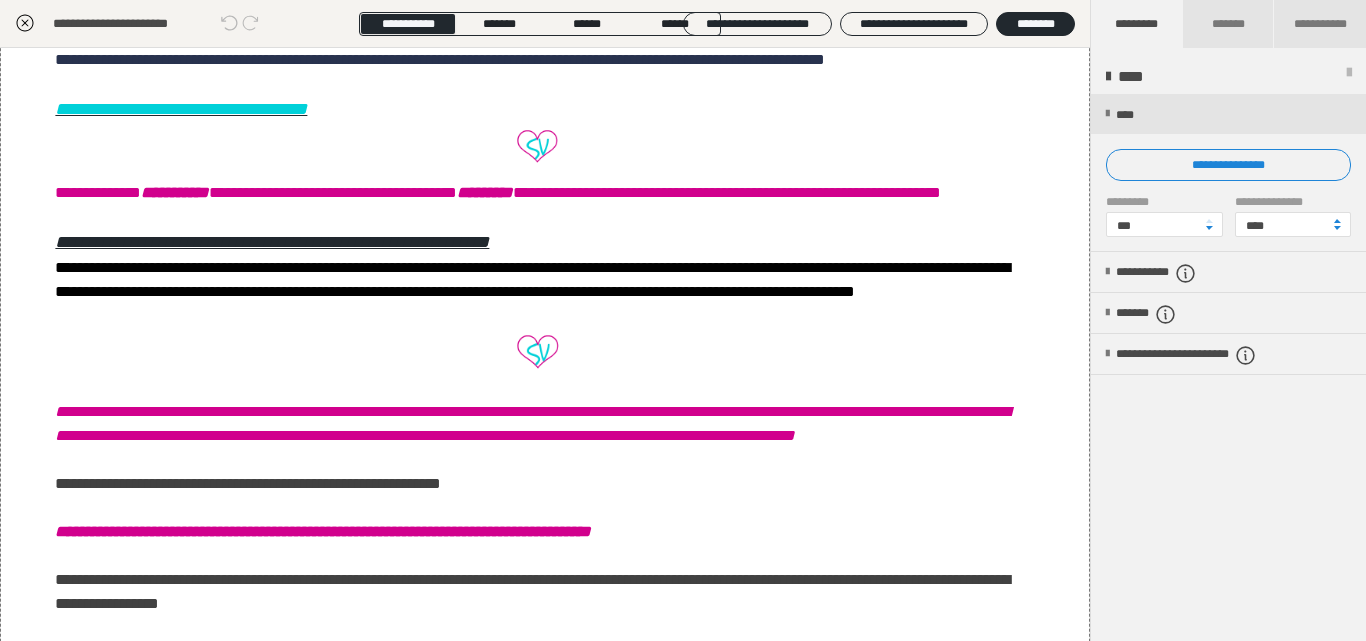 scroll, scrollTop: 203, scrollLeft: 0, axis: vertical 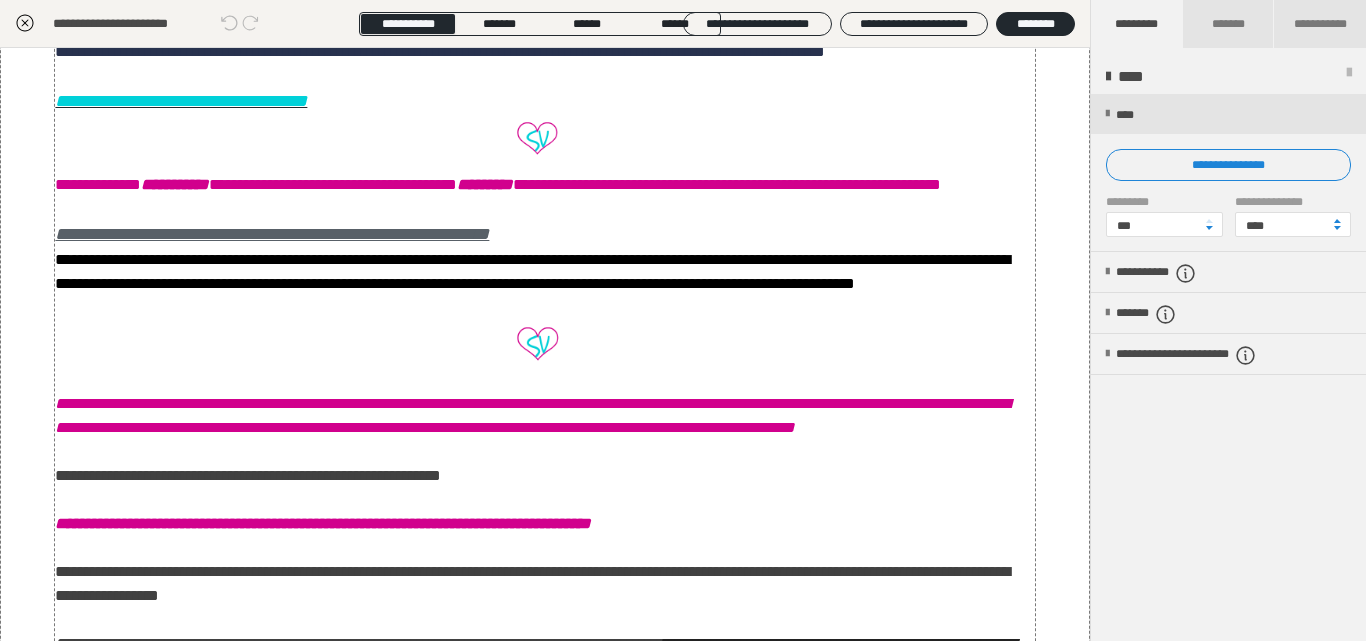 click on "**********" at bounding box center (272, 234) 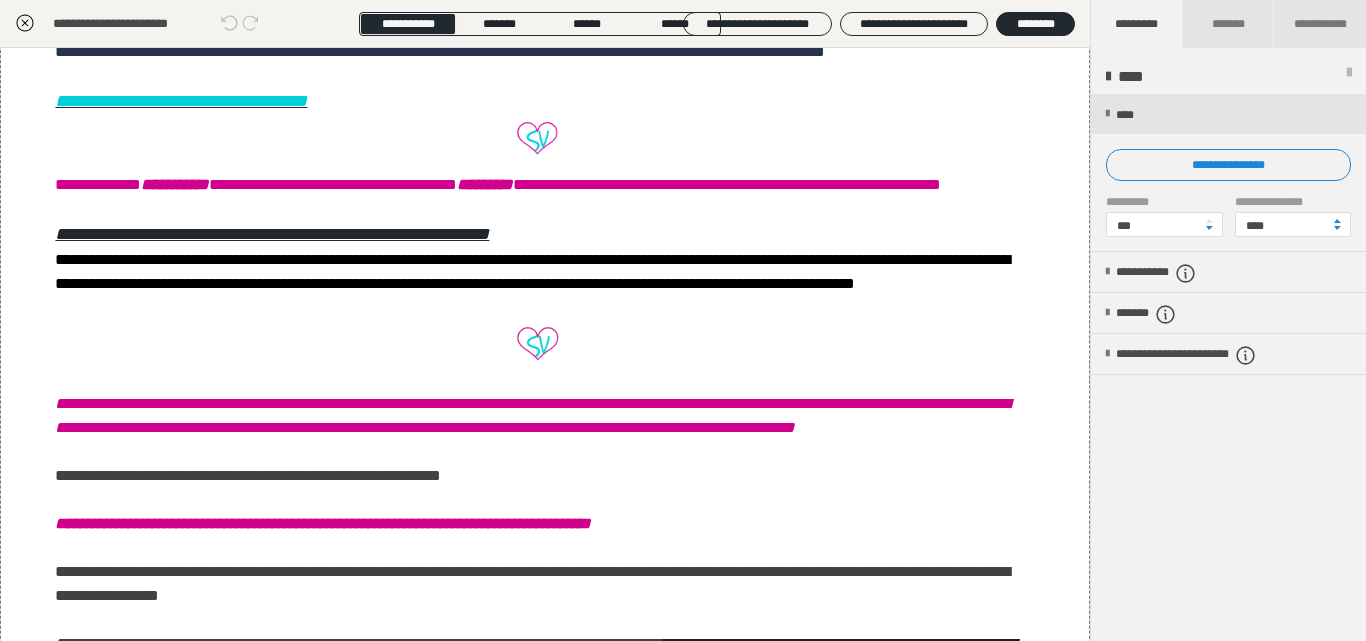 scroll, scrollTop: 0, scrollLeft: 0, axis: both 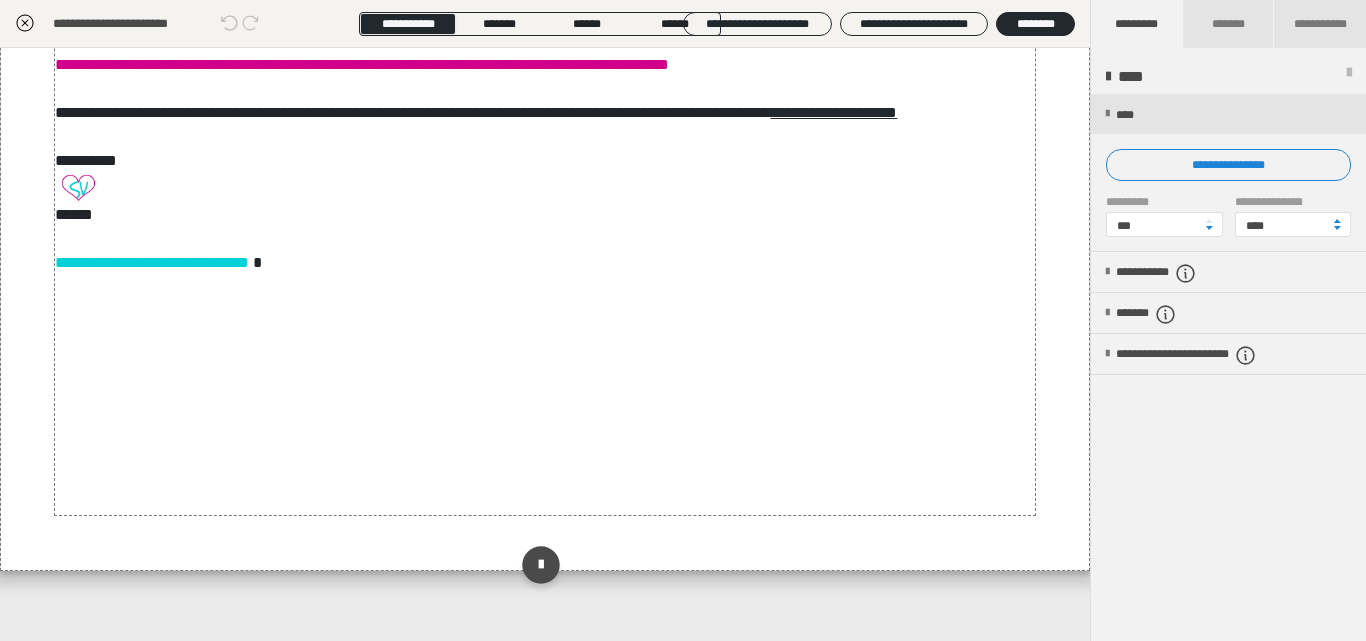 click on "**********" at bounding box center [538, -472] 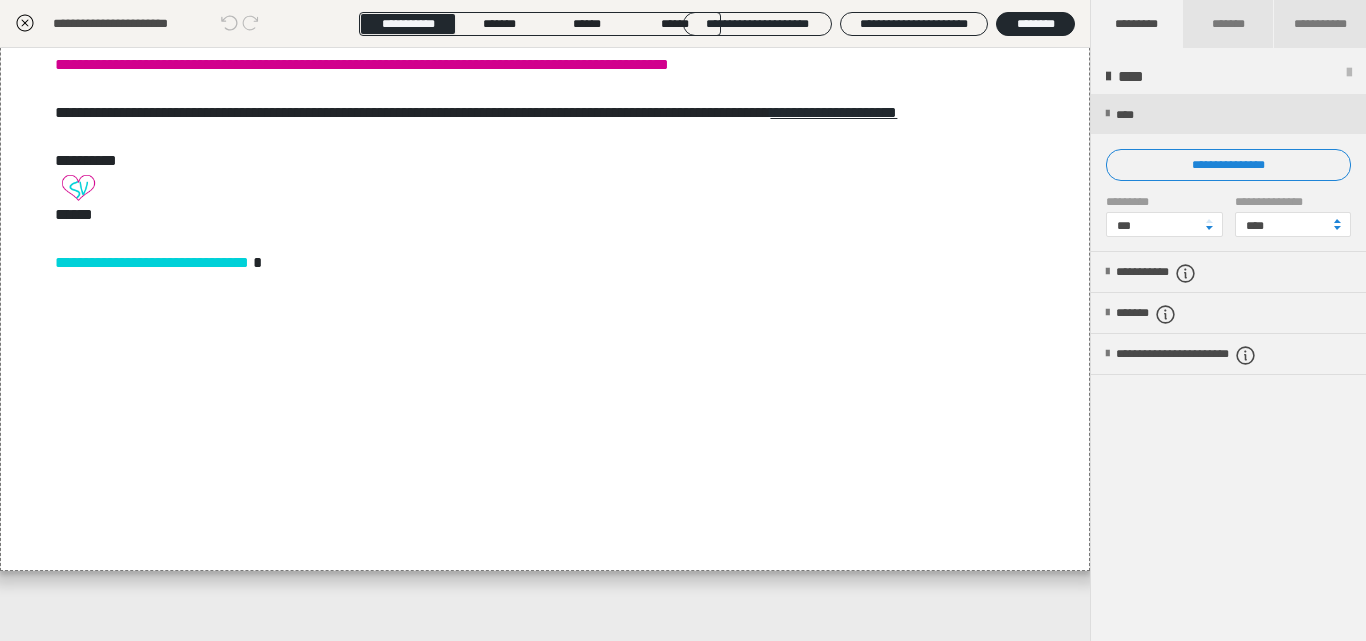 click 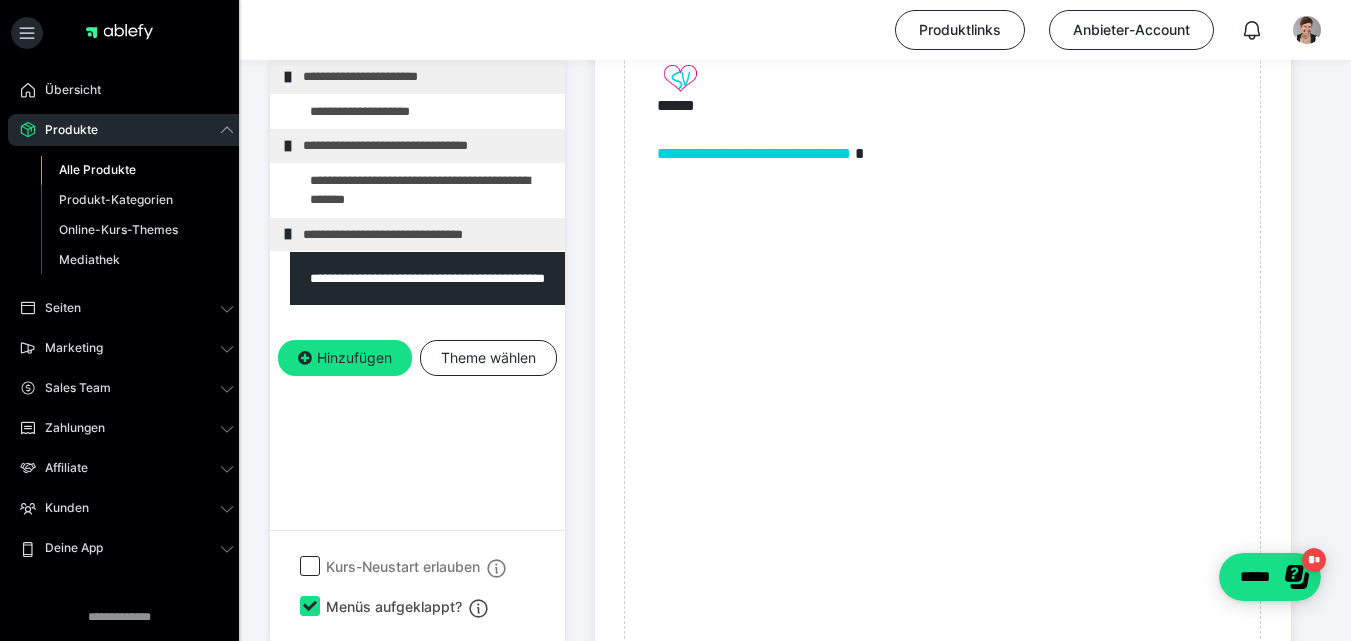 scroll, scrollTop: 3083, scrollLeft: 0, axis: vertical 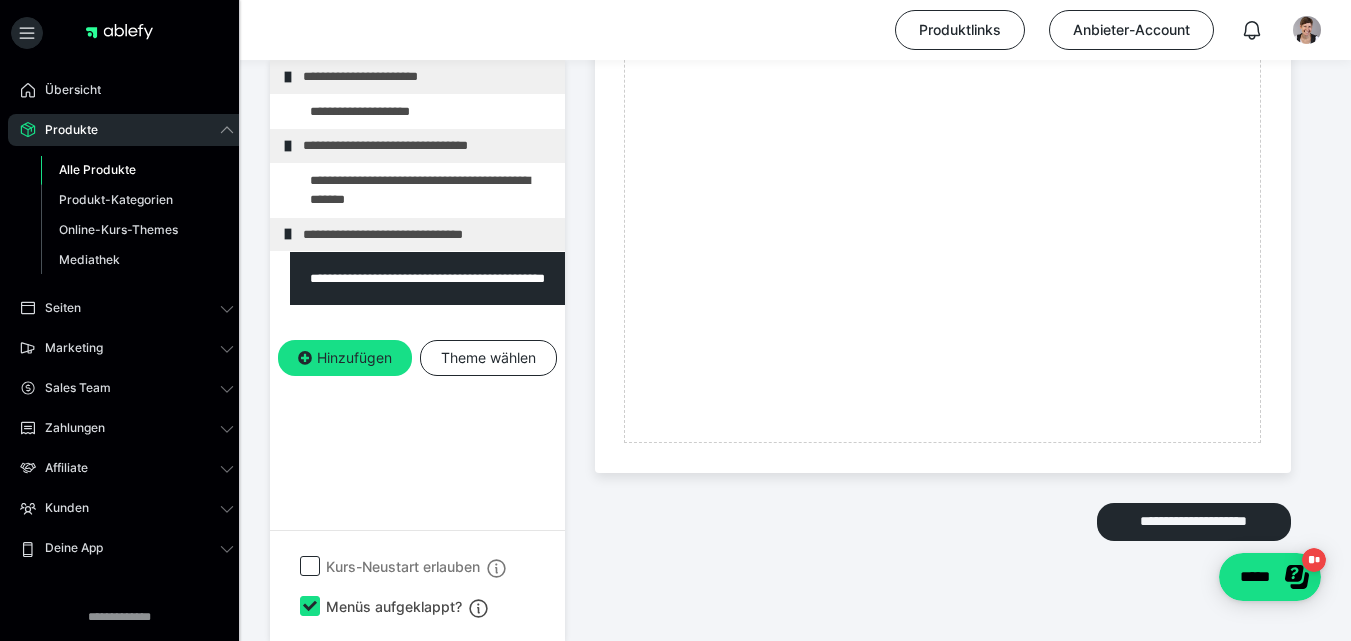 drag, startPoint x: 1364, startPoint y: 137, endPoint x: 73, endPoint y: 39, distance: 1294.7142 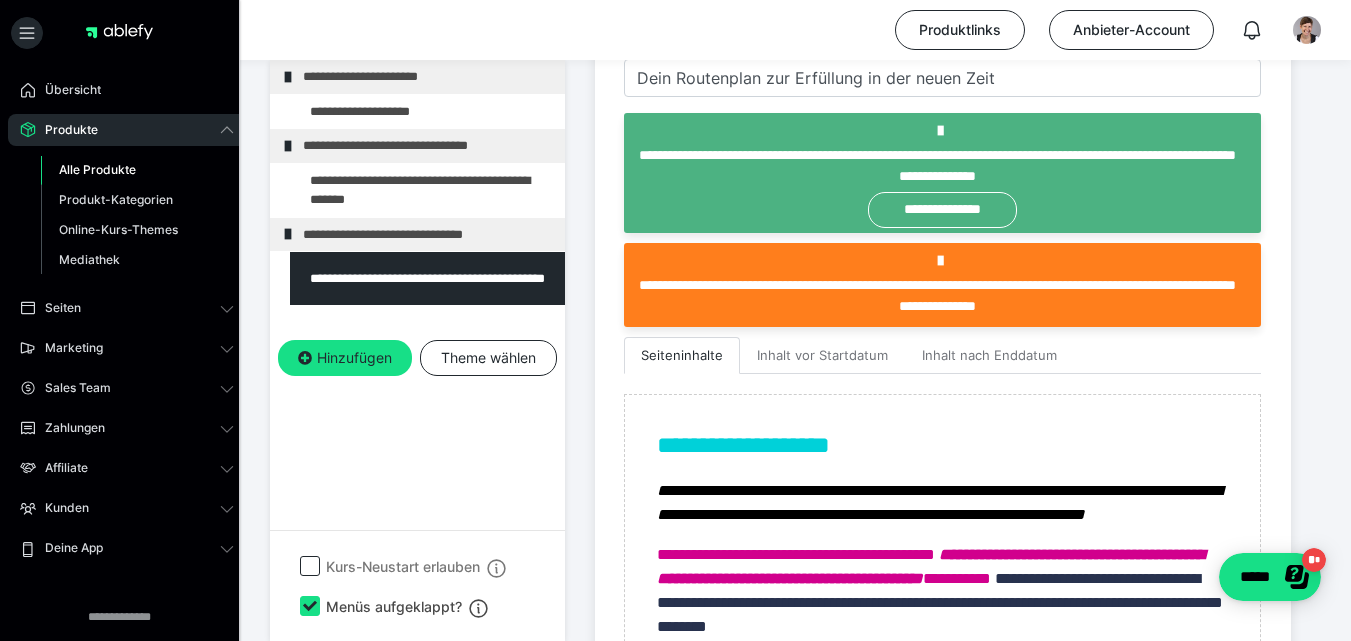 scroll, scrollTop: 0, scrollLeft: 0, axis: both 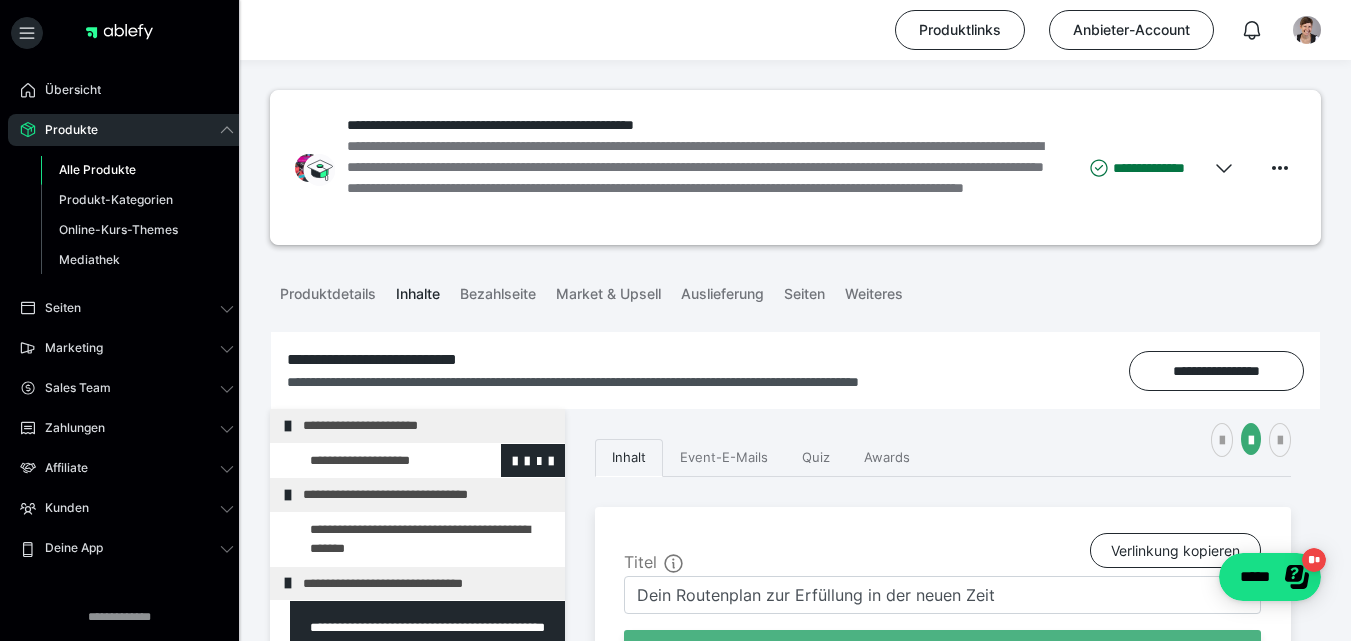 click at bounding box center [375, 461] 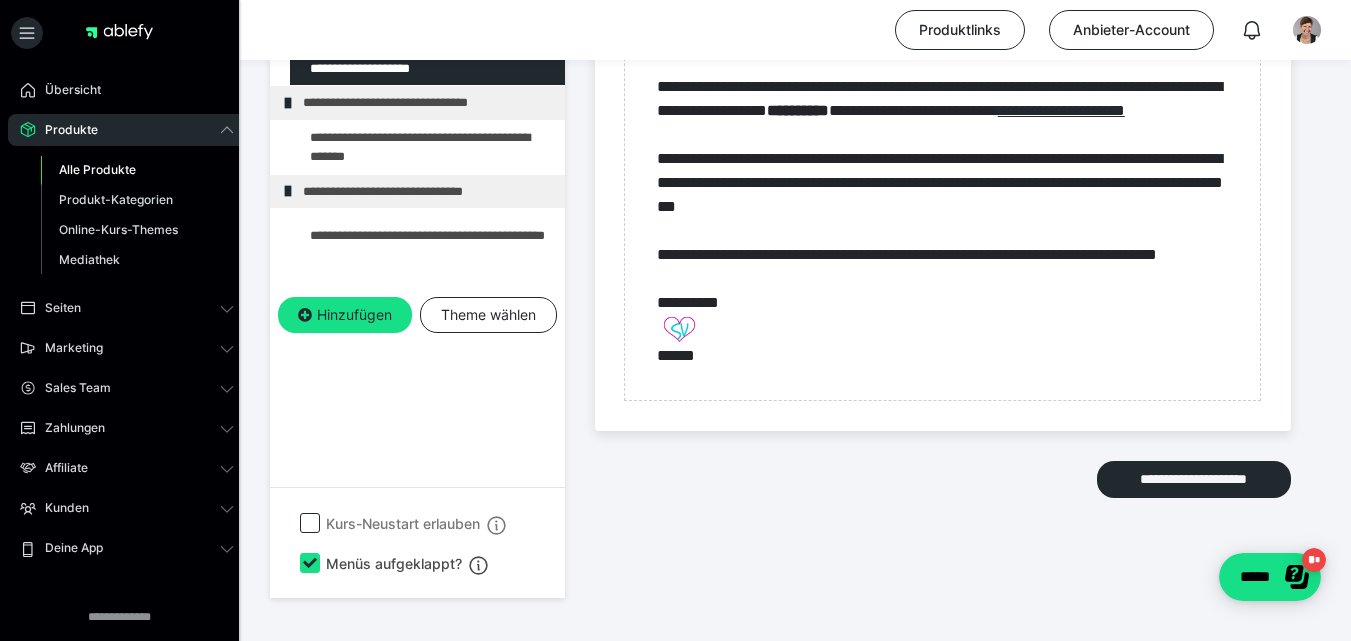 scroll, scrollTop: 1636, scrollLeft: 0, axis: vertical 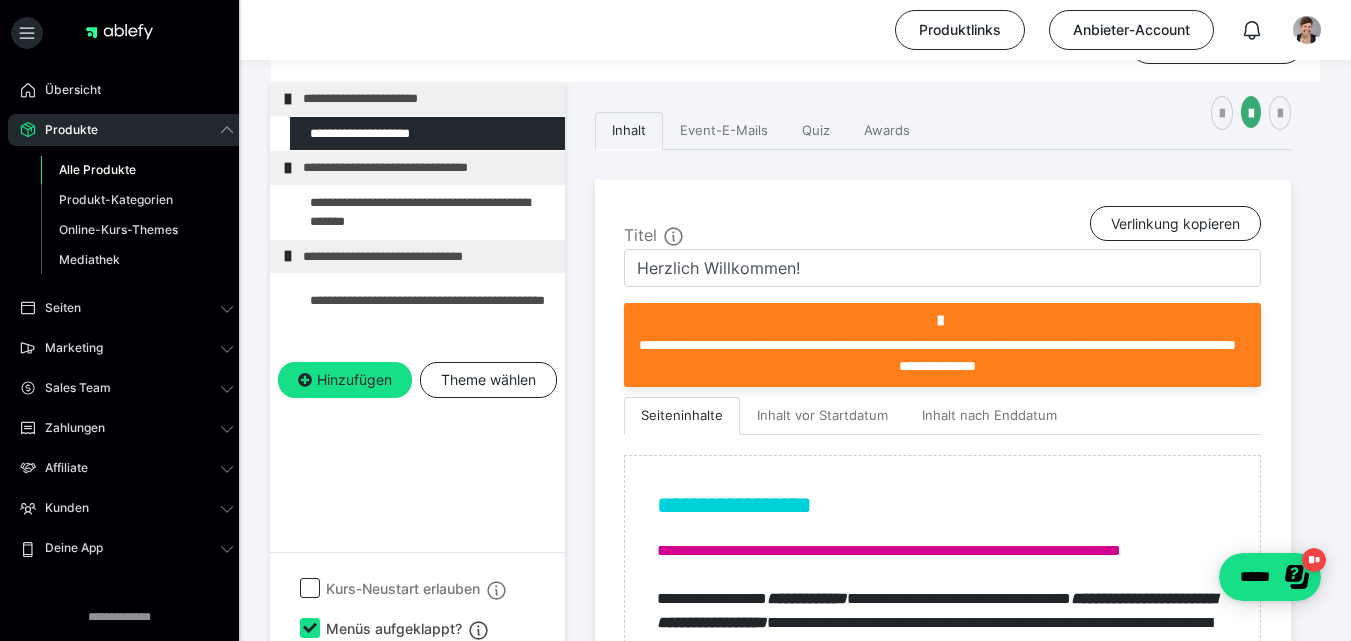 click on "Alle Produkte" at bounding box center [97, 169] 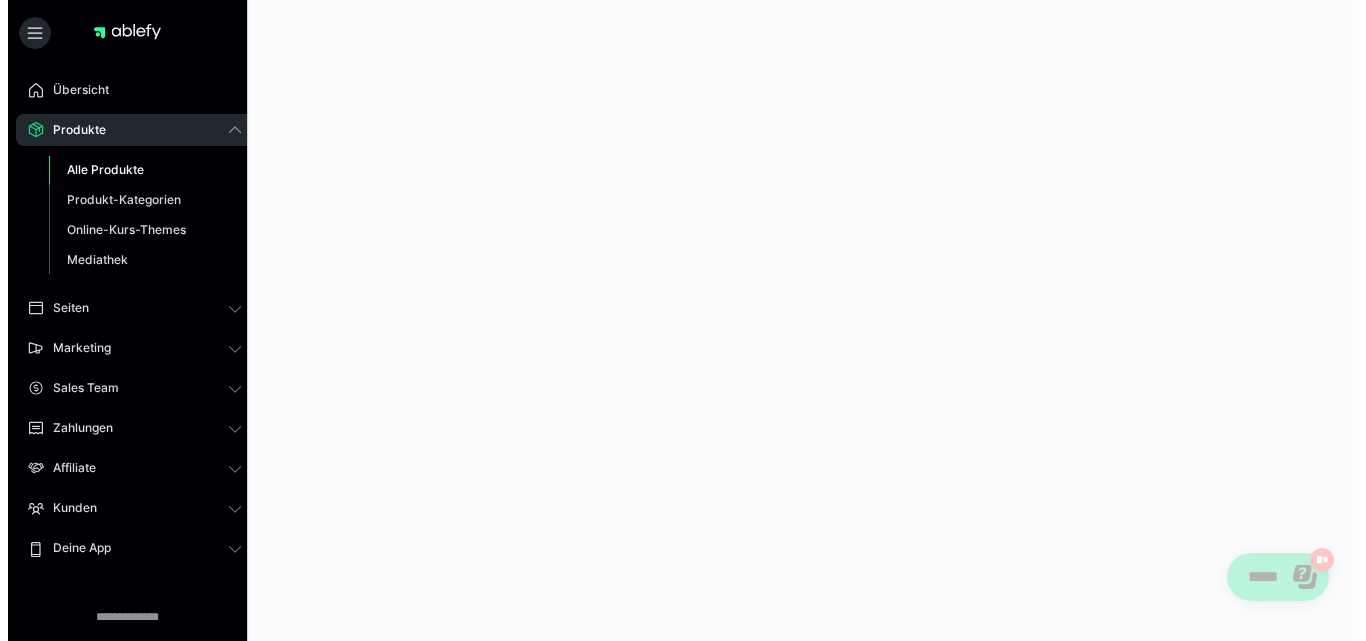 scroll, scrollTop: 0, scrollLeft: 0, axis: both 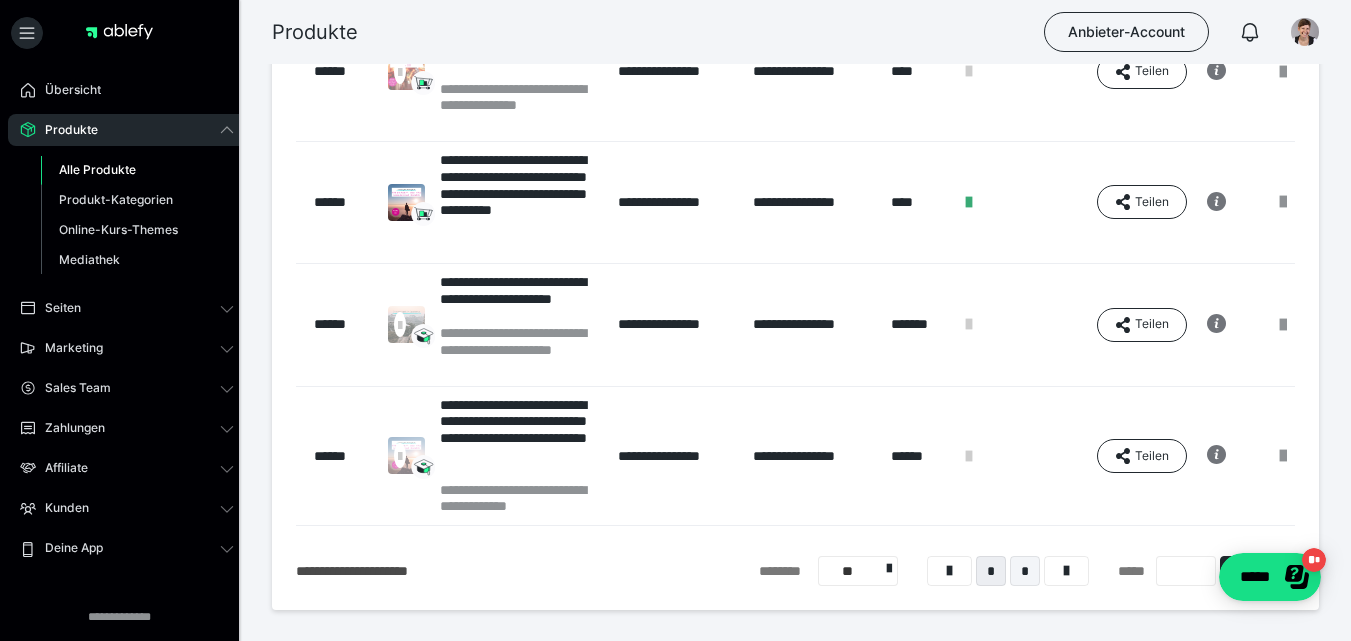 click on "*" at bounding box center [1025, 571] 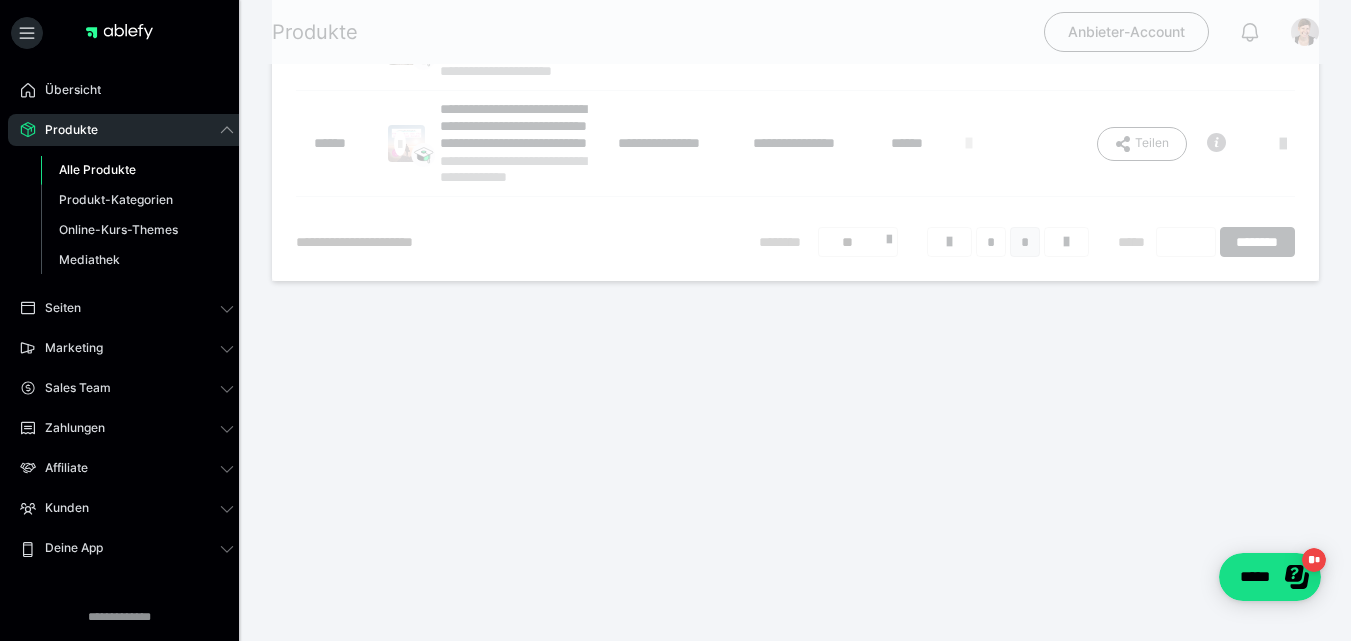 scroll, scrollTop: 227, scrollLeft: 0, axis: vertical 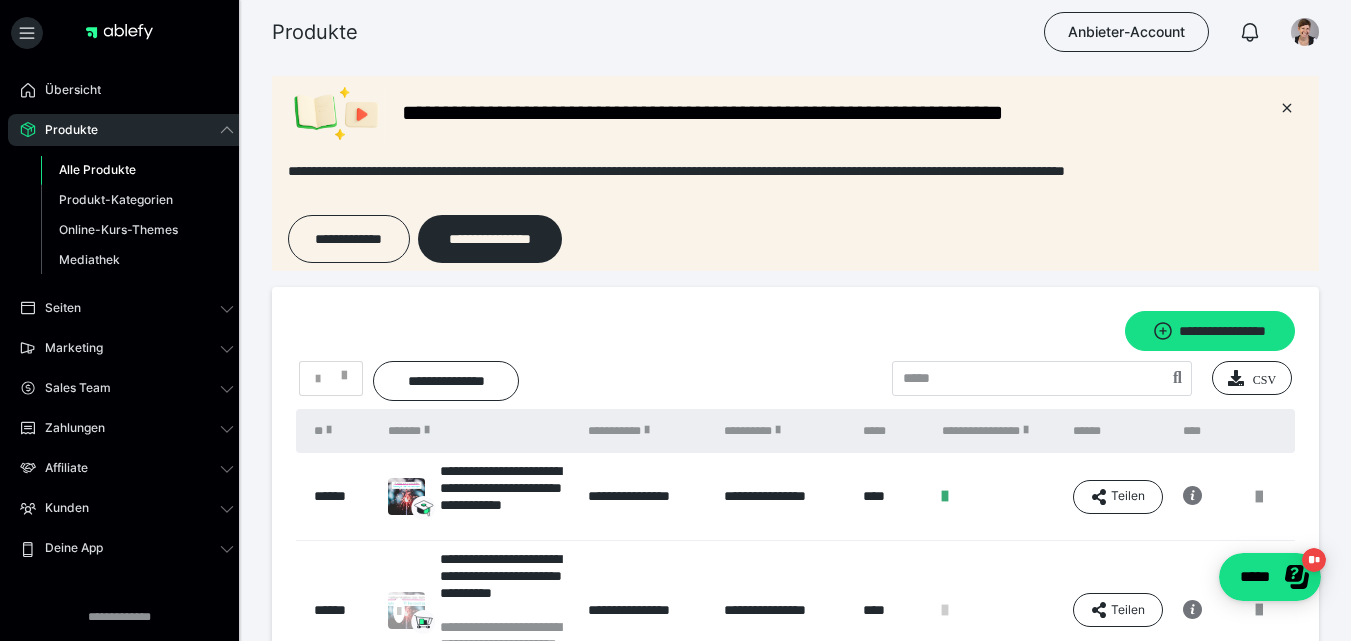 click on "Alle Produkte" at bounding box center [97, 169] 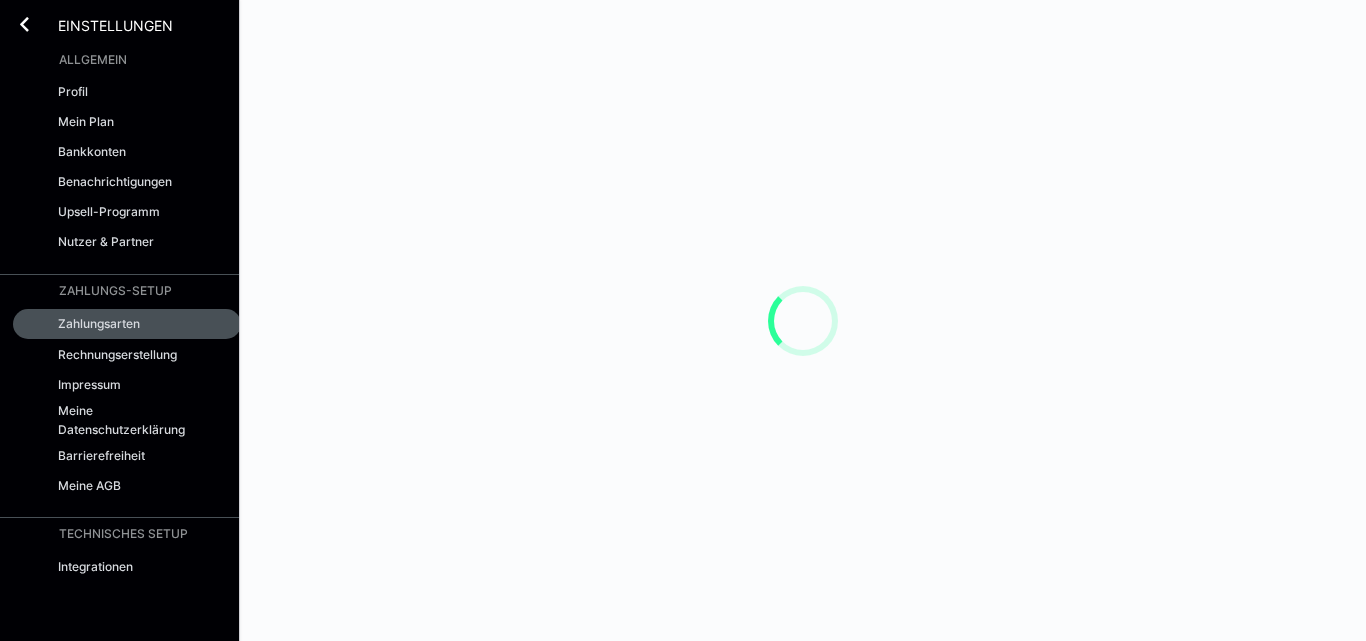 scroll, scrollTop: 0, scrollLeft: 0, axis: both 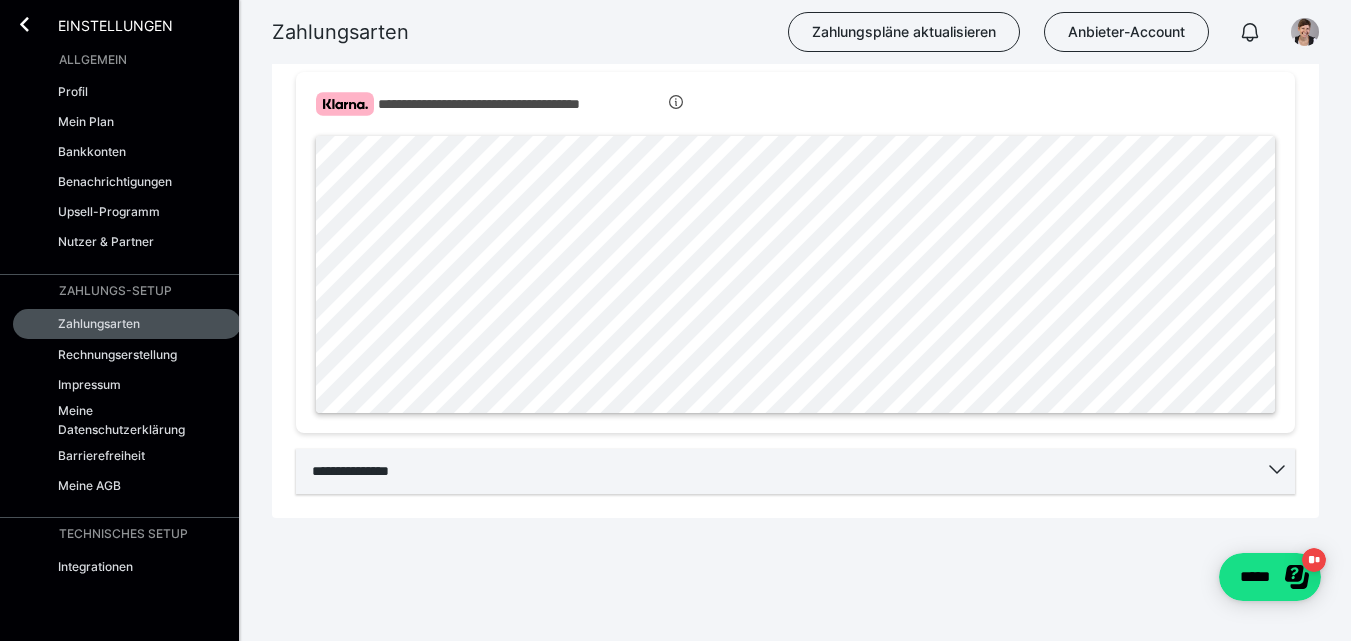 click 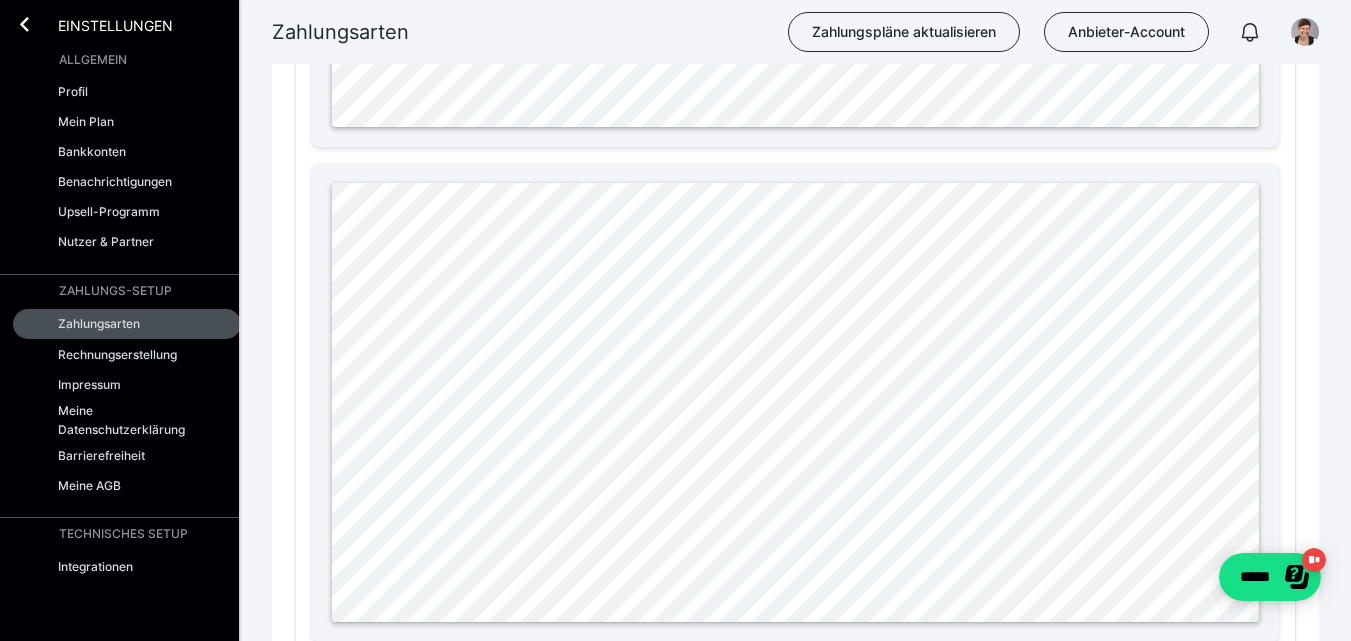 scroll, scrollTop: 1475, scrollLeft: 0, axis: vertical 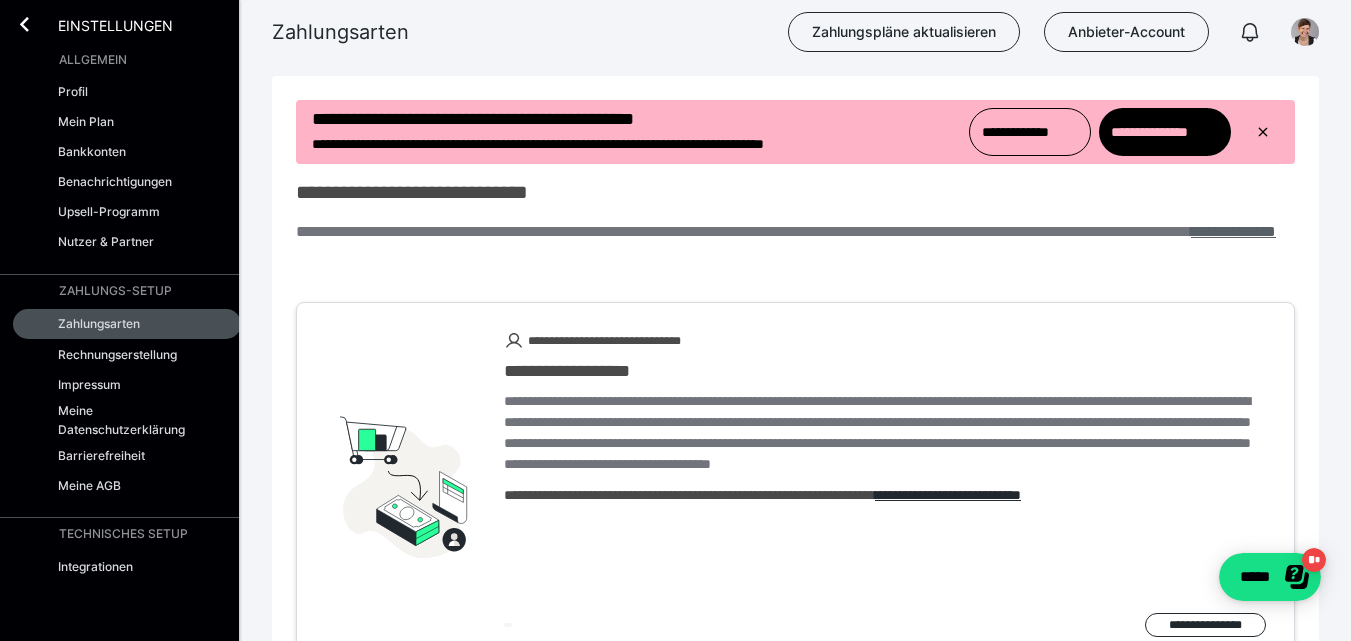 click on "**********" at bounding box center (1233, 231) 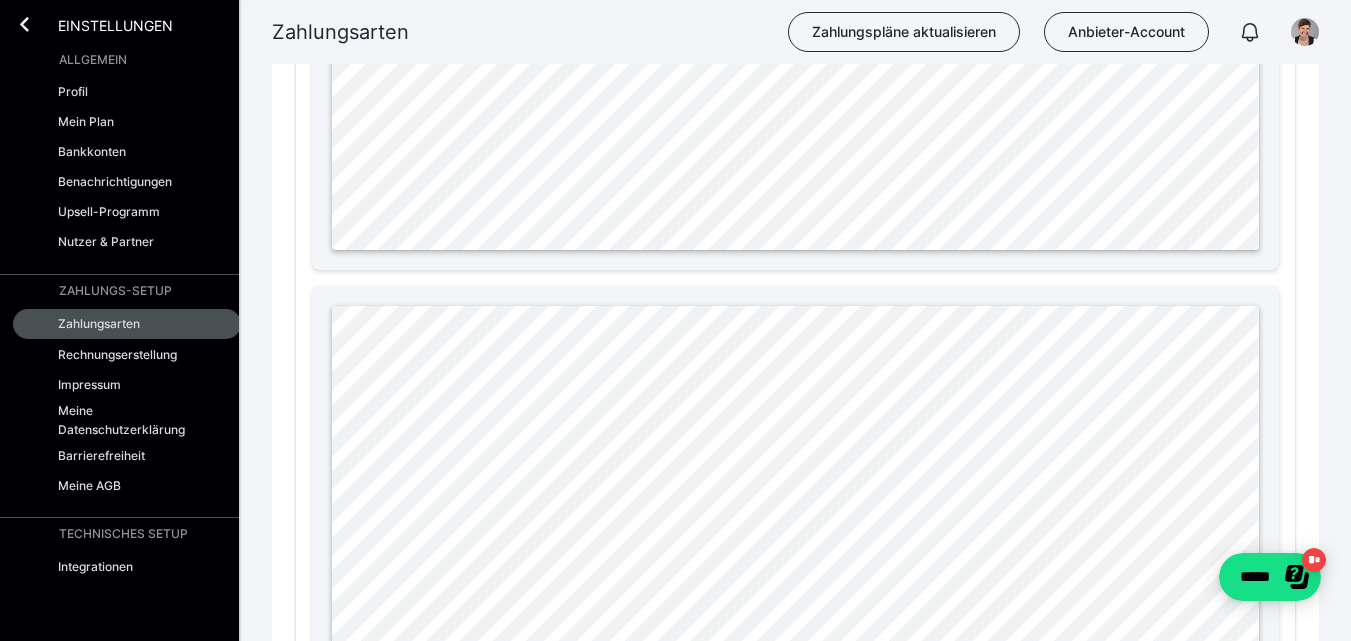 scroll, scrollTop: 1370, scrollLeft: 0, axis: vertical 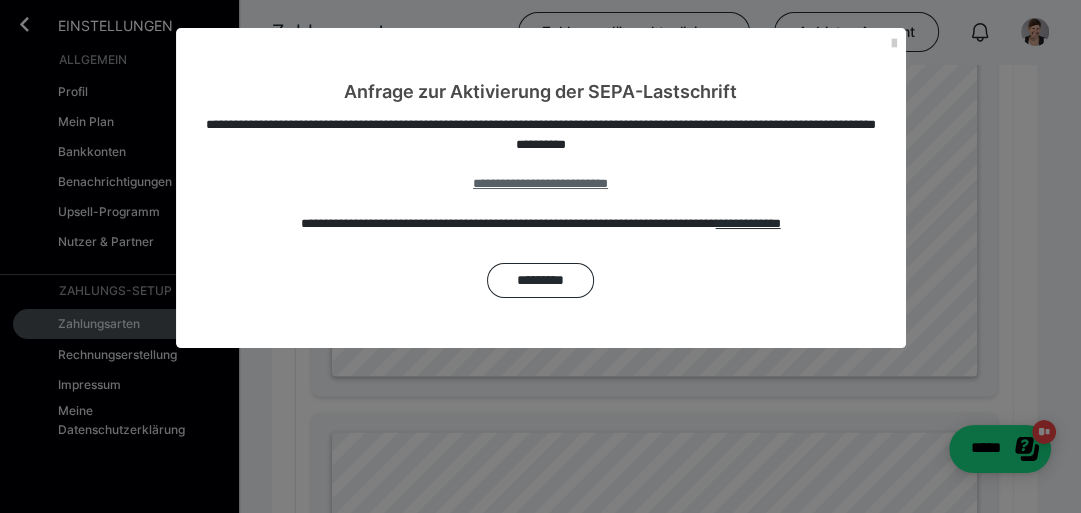 click on "**********" at bounding box center (540, 183) 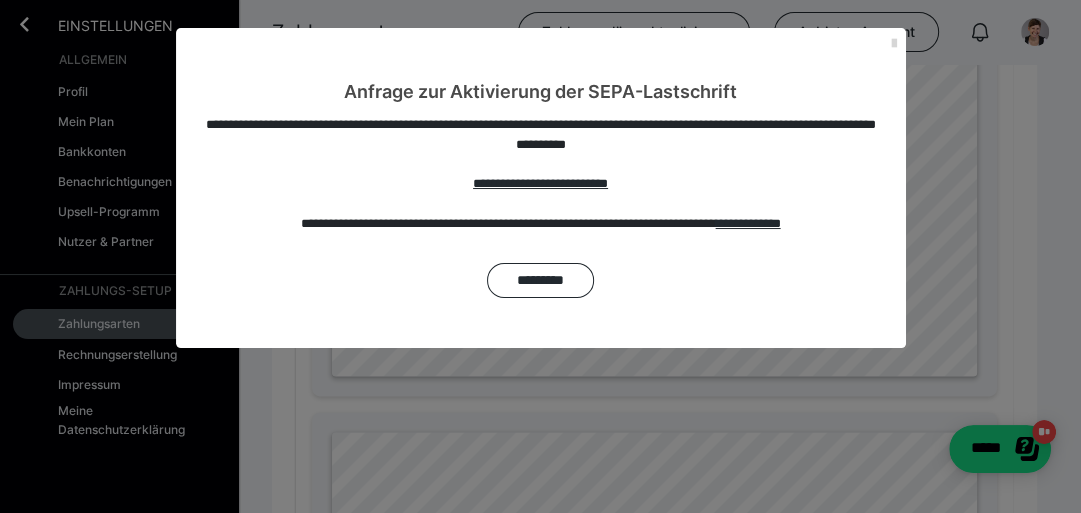 click at bounding box center [894, 44] 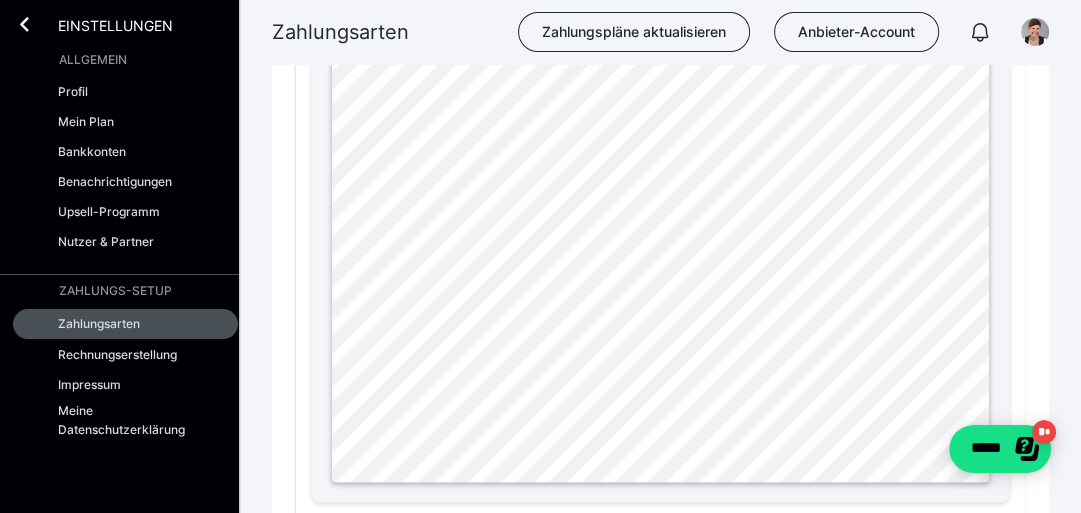 scroll, scrollTop: 1955, scrollLeft: 0, axis: vertical 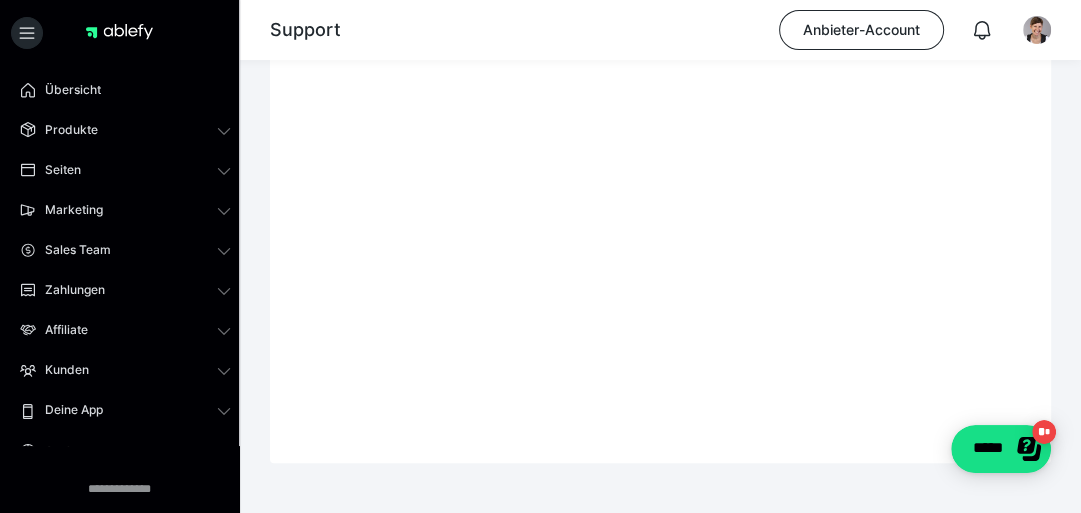 drag, startPoint x: 643, startPoint y: 429, endPoint x: 1059, endPoint y: 286, distance: 439.89203 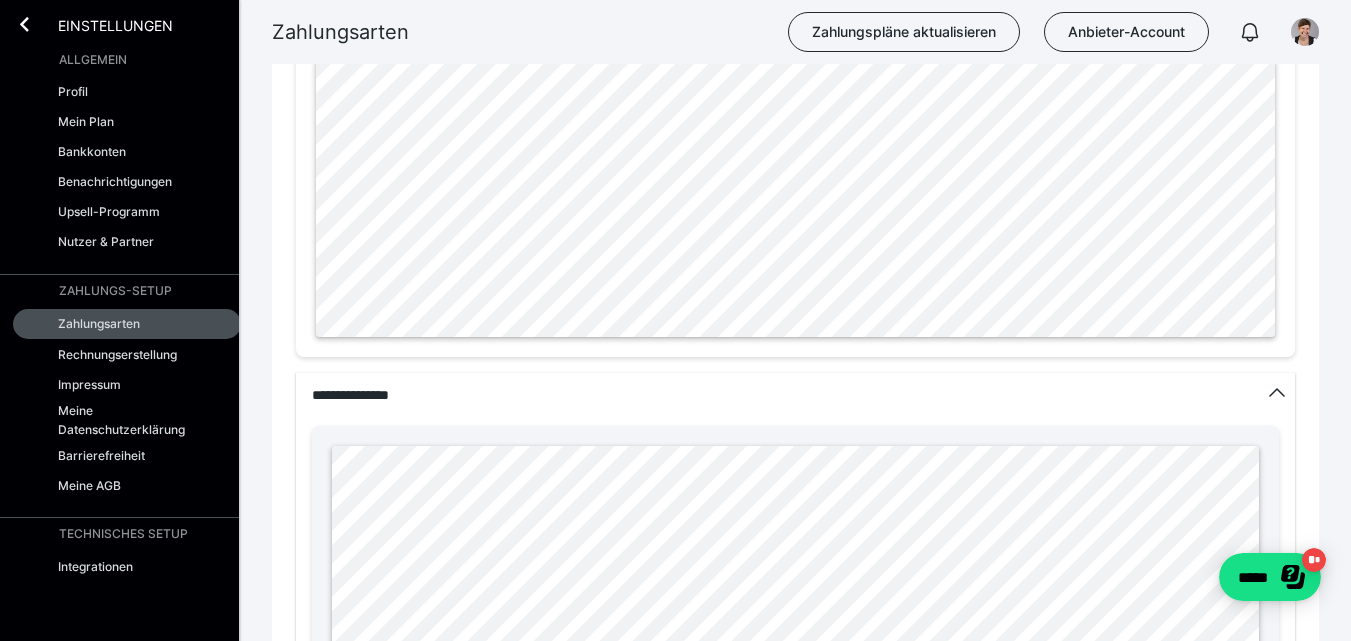 scroll, scrollTop: 0, scrollLeft: 0, axis: both 